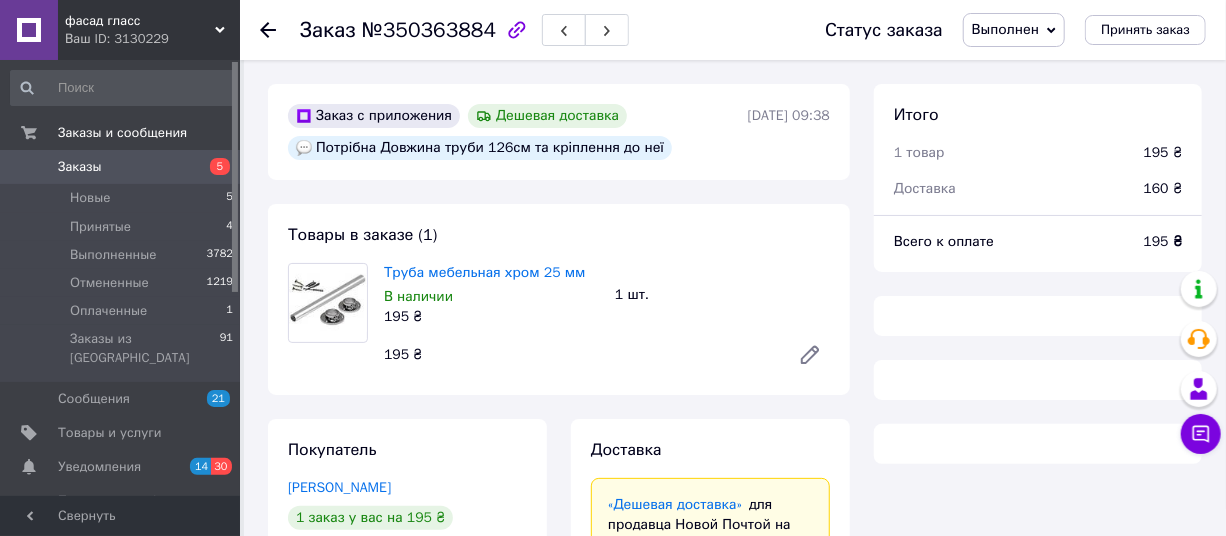 scroll, scrollTop: 467, scrollLeft: 0, axis: vertical 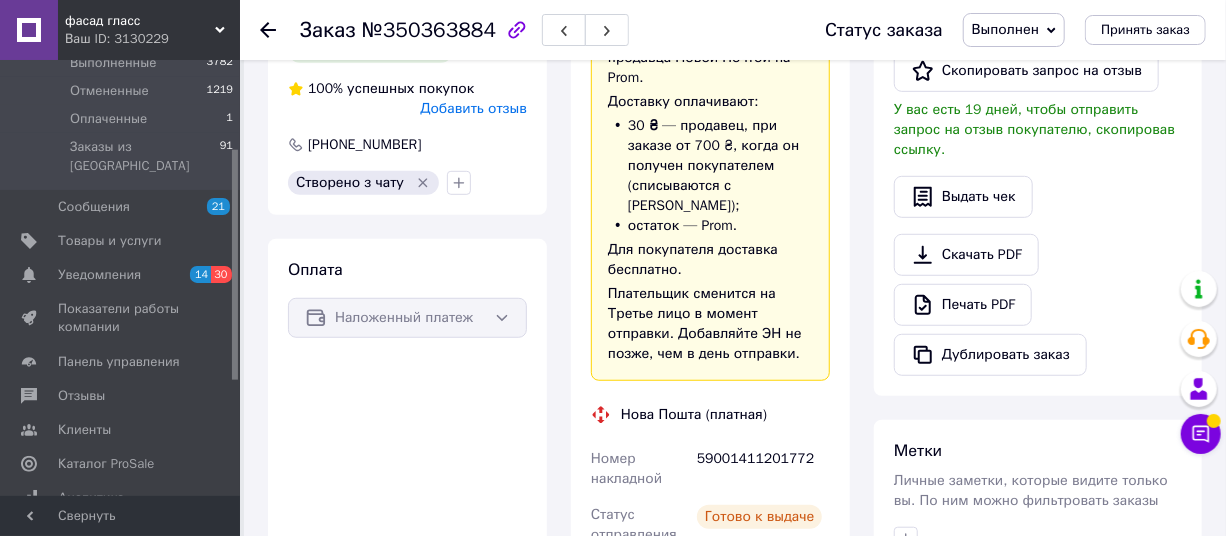 drag, startPoint x: 232, startPoint y: 224, endPoint x: 235, endPoint y: 326, distance: 102.044106 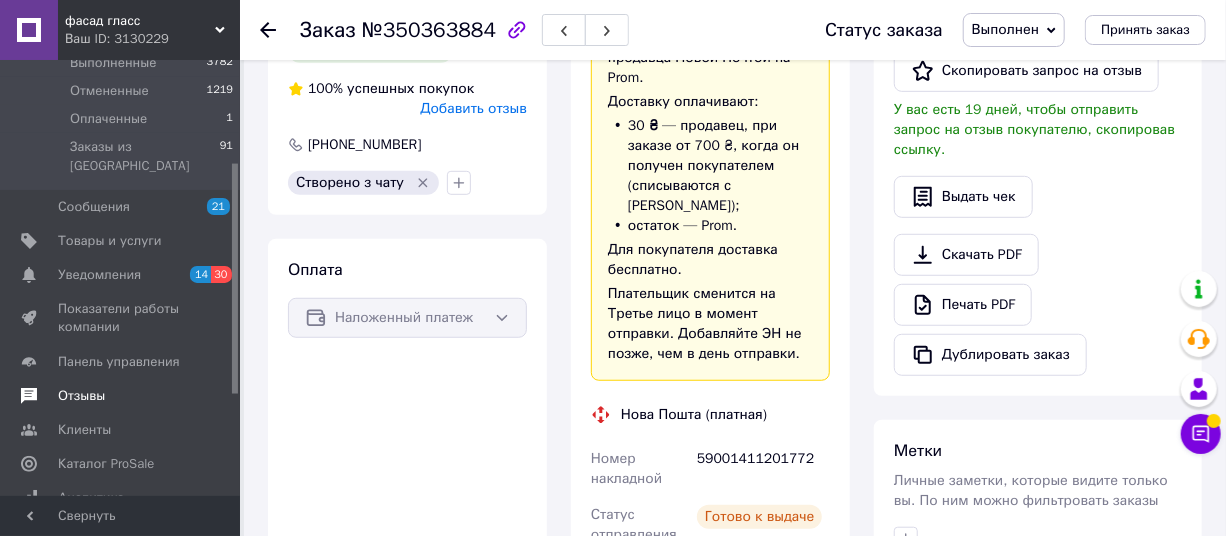 click on "Отзывы" at bounding box center [81, 396] 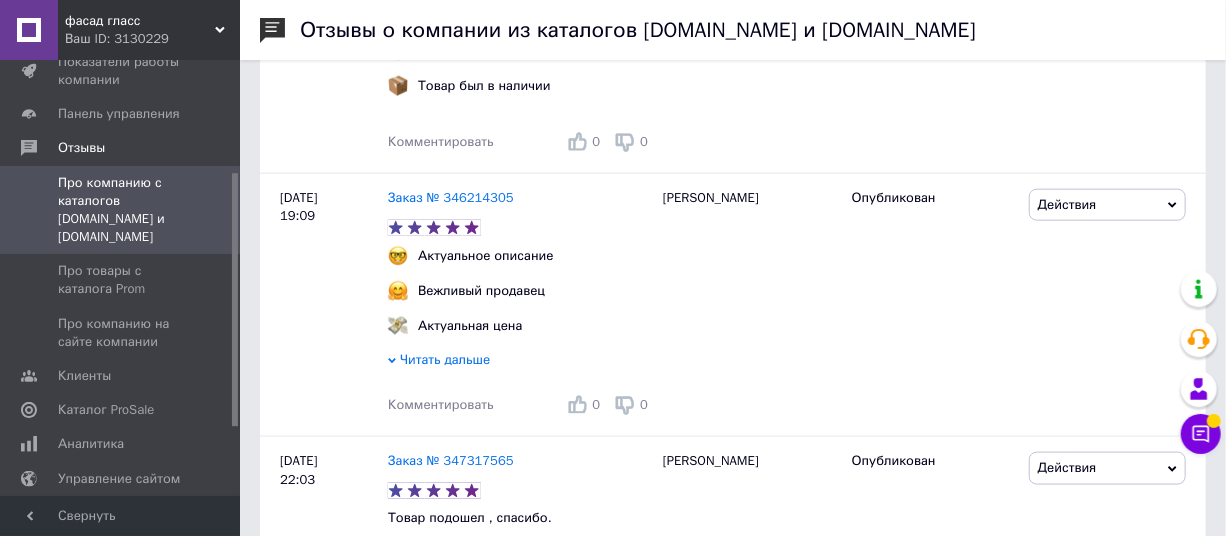scroll, scrollTop: 4554, scrollLeft: 0, axis: vertical 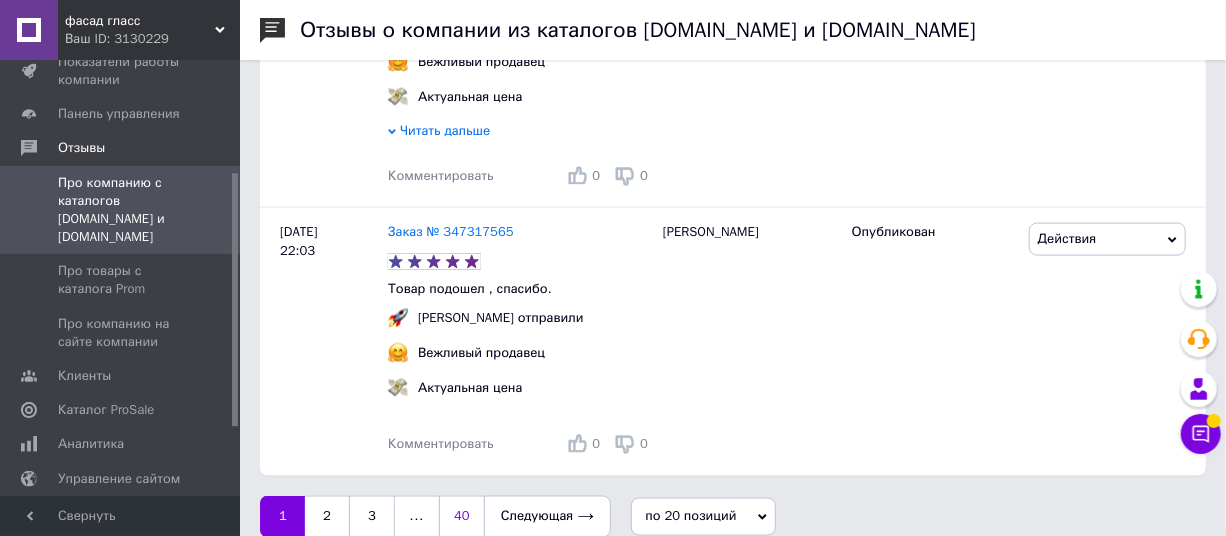 click on "40" at bounding box center (461, 517) 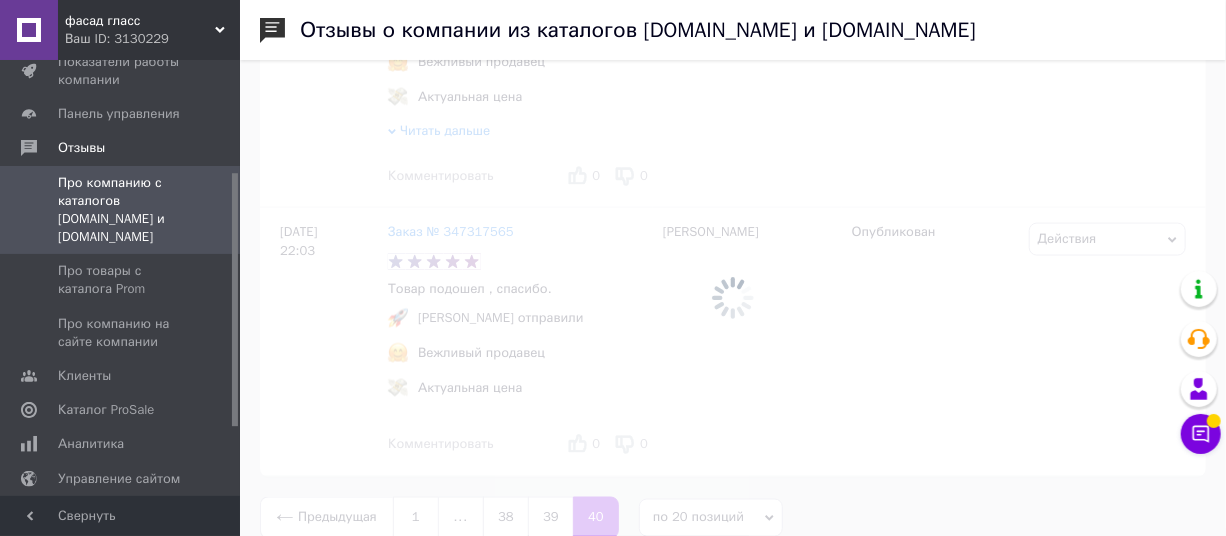 scroll, scrollTop: 0, scrollLeft: 0, axis: both 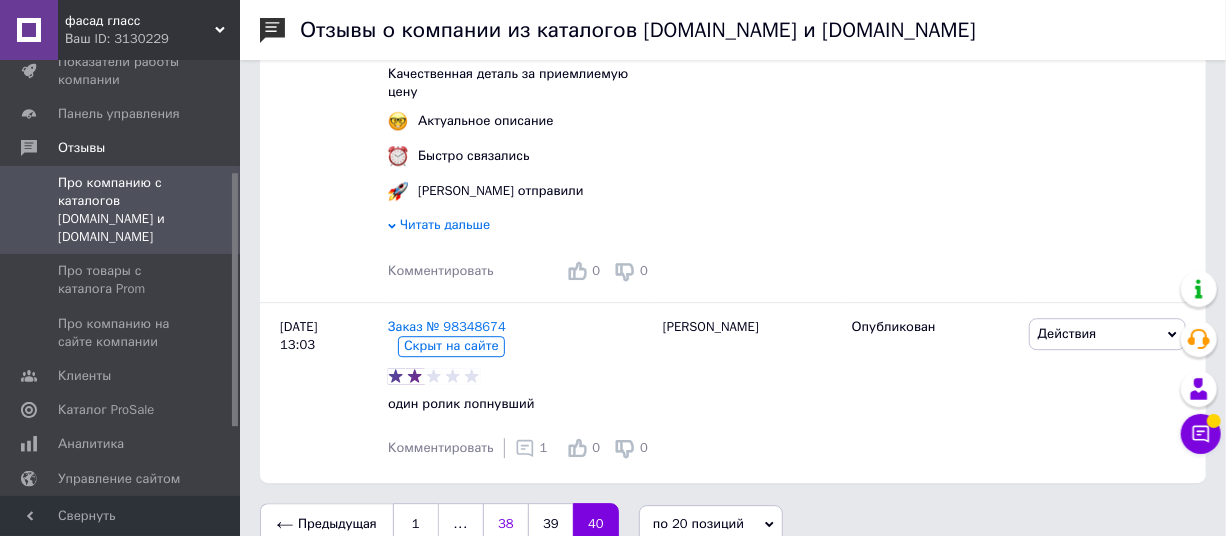 click on "38" at bounding box center [505, 524] 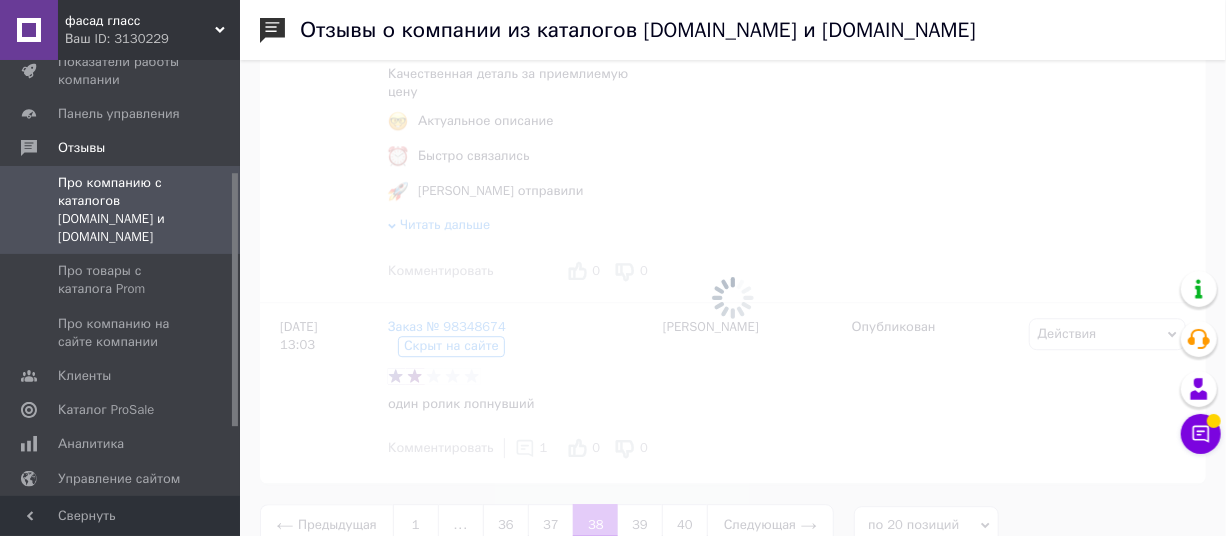 scroll, scrollTop: 0, scrollLeft: 0, axis: both 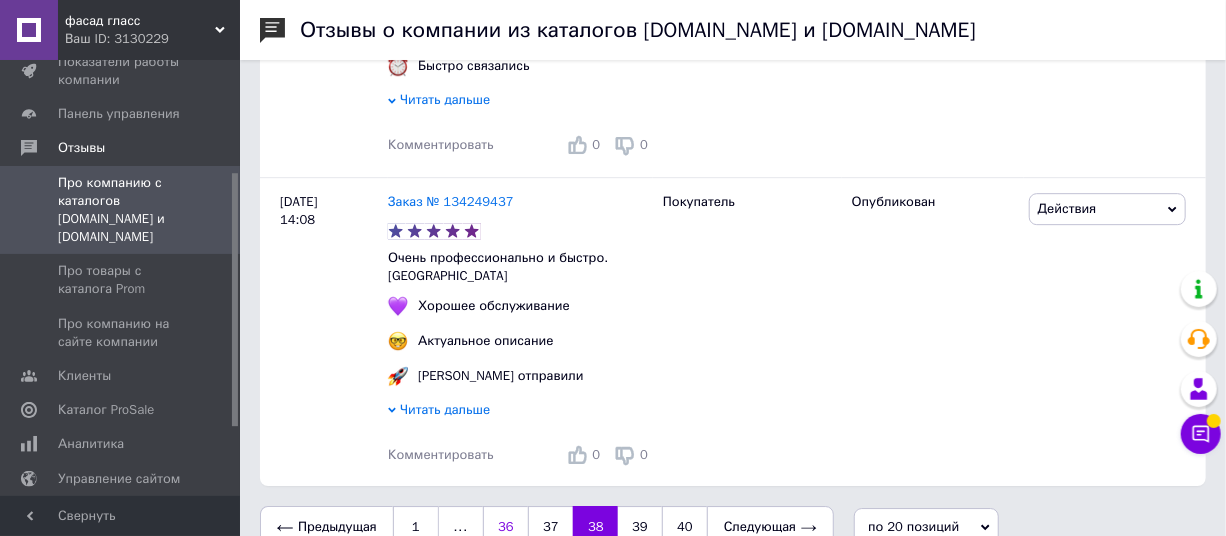 click on "36" at bounding box center [505, 527] 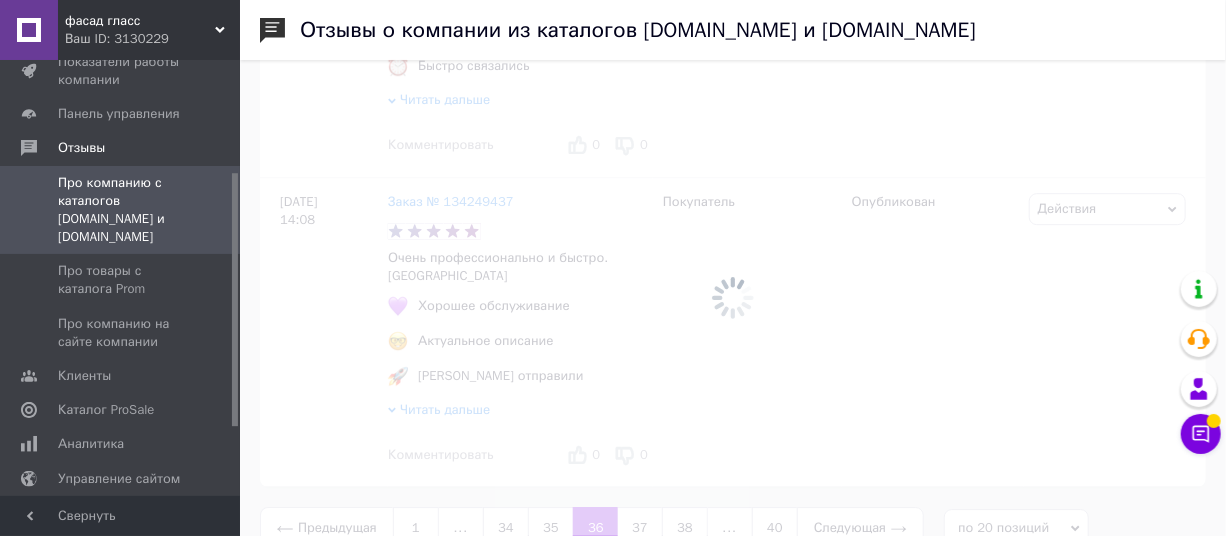 scroll, scrollTop: 0, scrollLeft: 0, axis: both 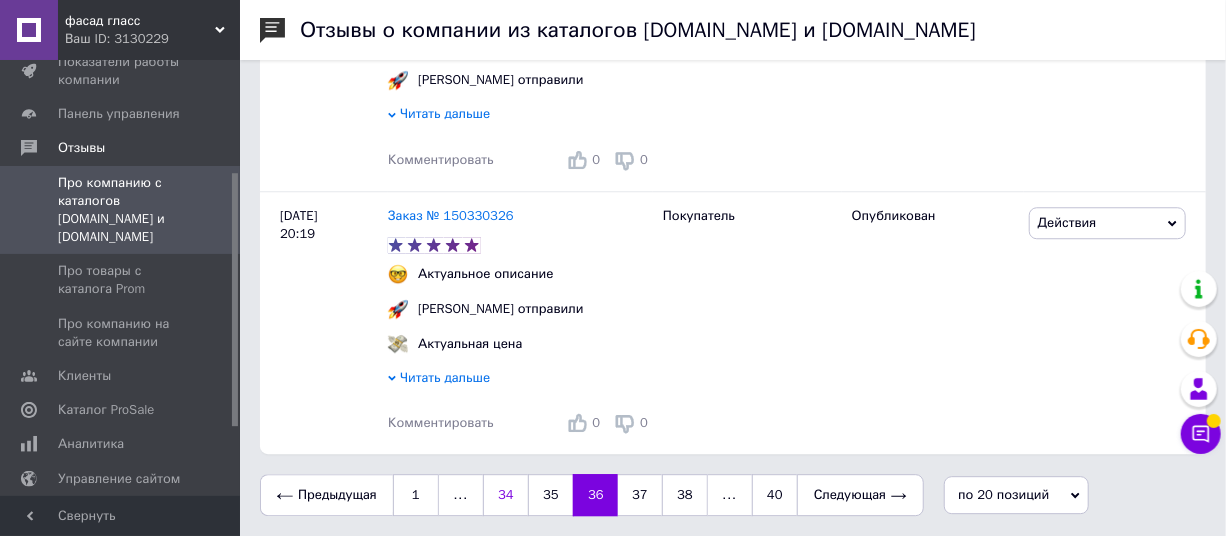 click on "34" at bounding box center [505, 495] 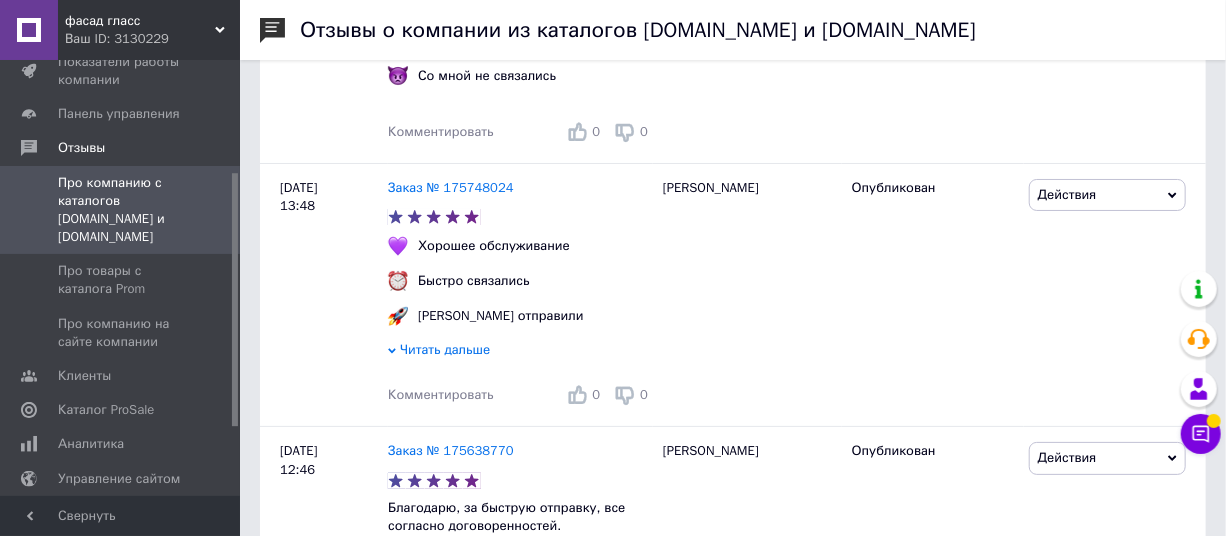 scroll, scrollTop: 5090, scrollLeft: 0, axis: vertical 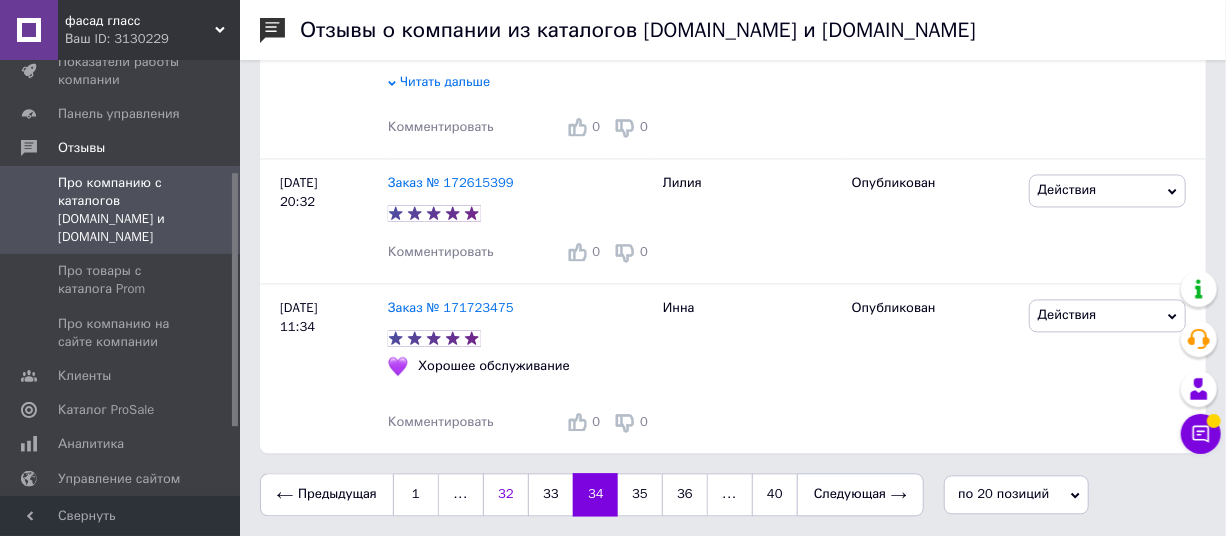 click on "32" at bounding box center (505, 494) 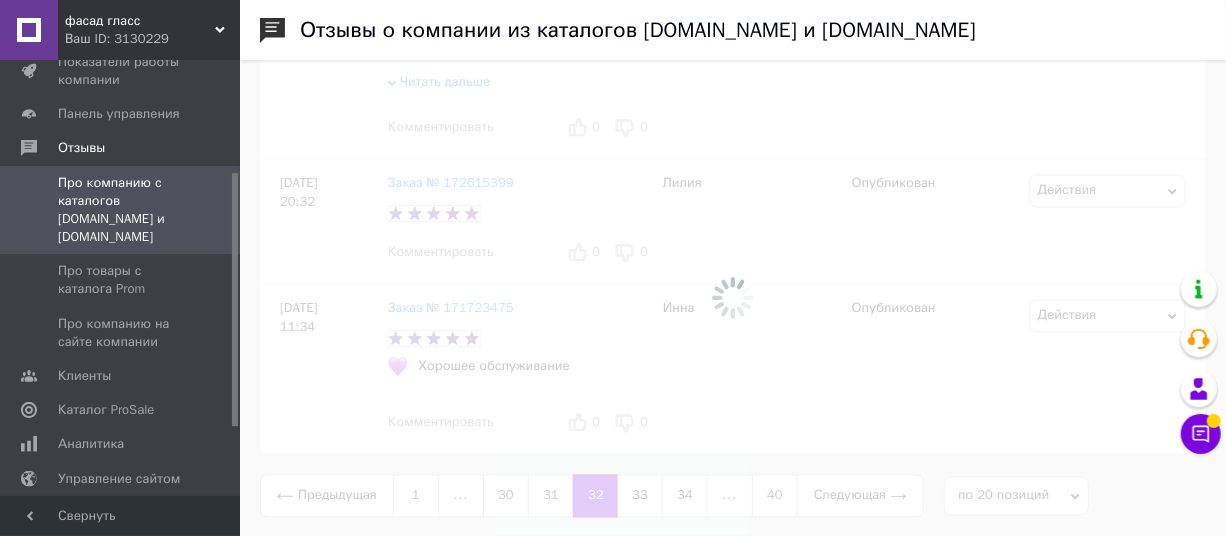 scroll, scrollTop: 0, scrollLeft: 0, axis: both 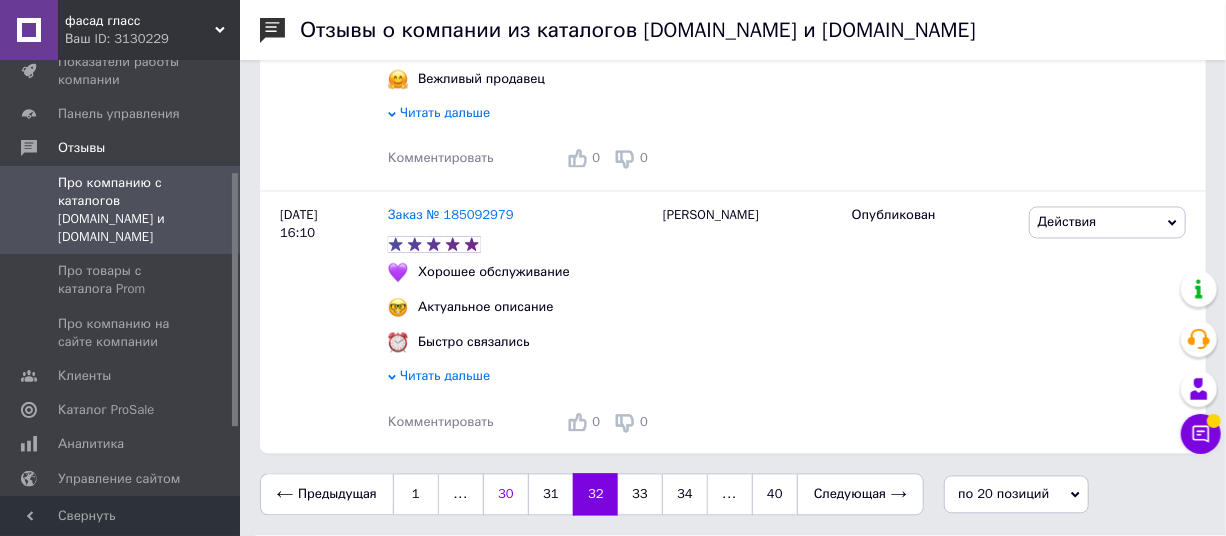 click on "30" at bounding box center [505, 495] 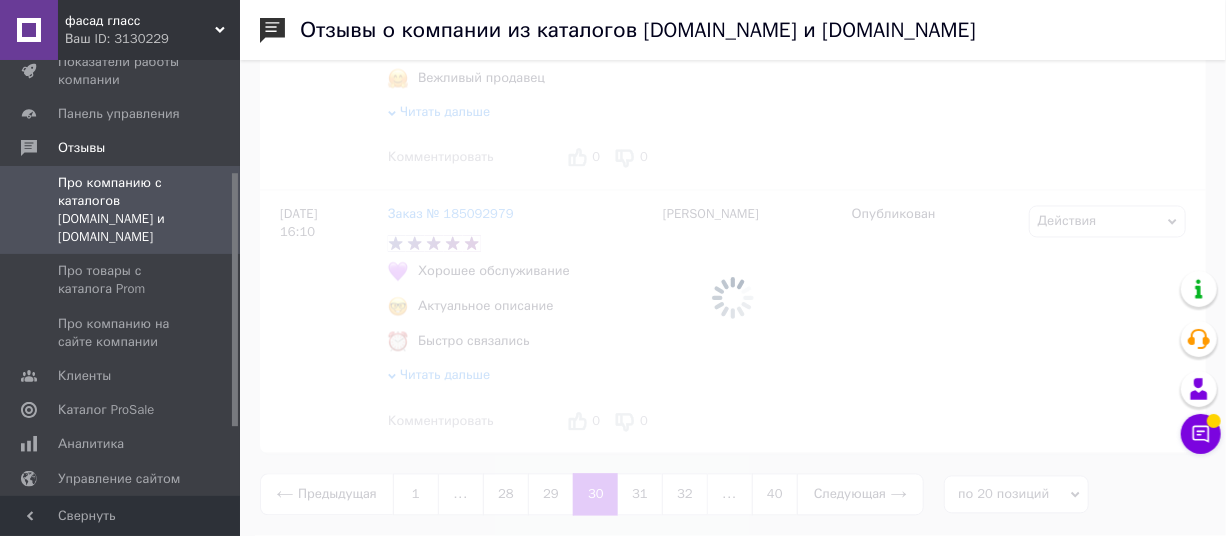 scroll, scrollTop: 0, scrollLeft: 0, axis: both 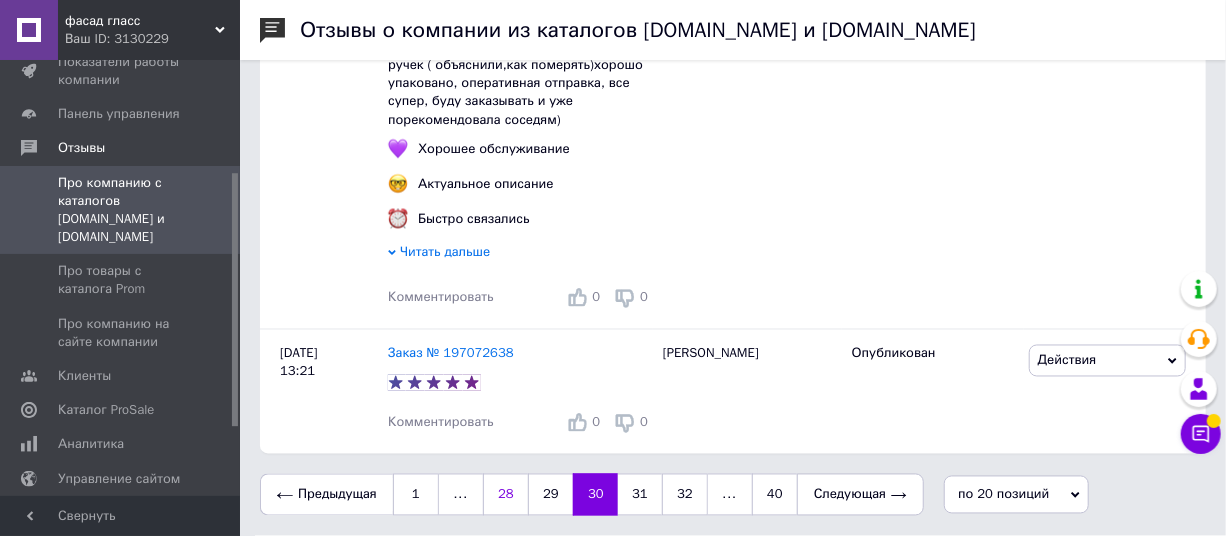click on "28" at bounding box center [505, 495] 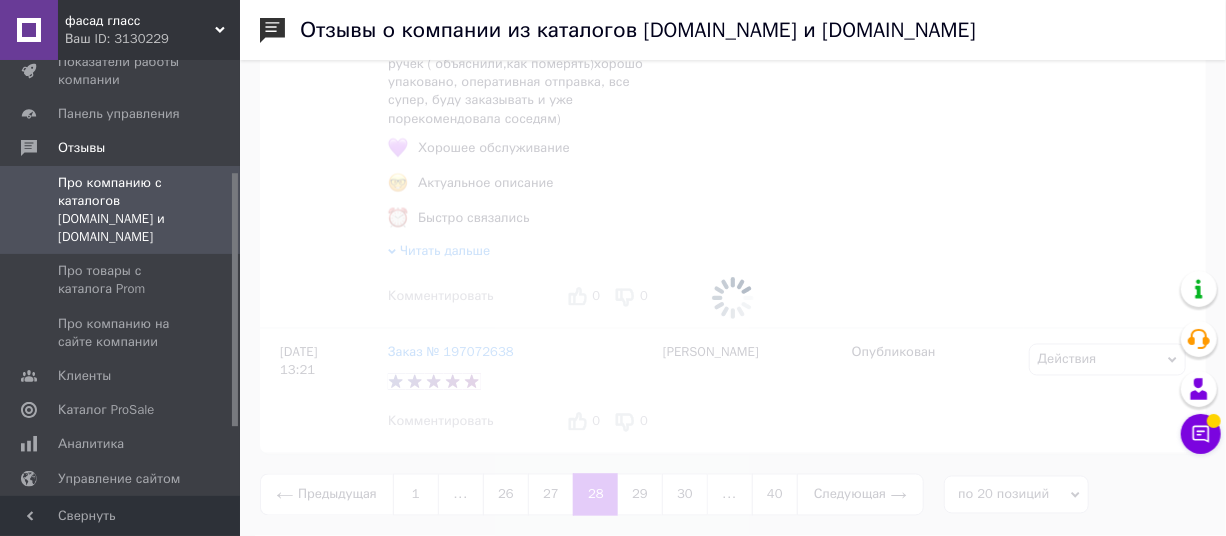scroll, scrollTop: 0, scrollLeft: 0, axis: both 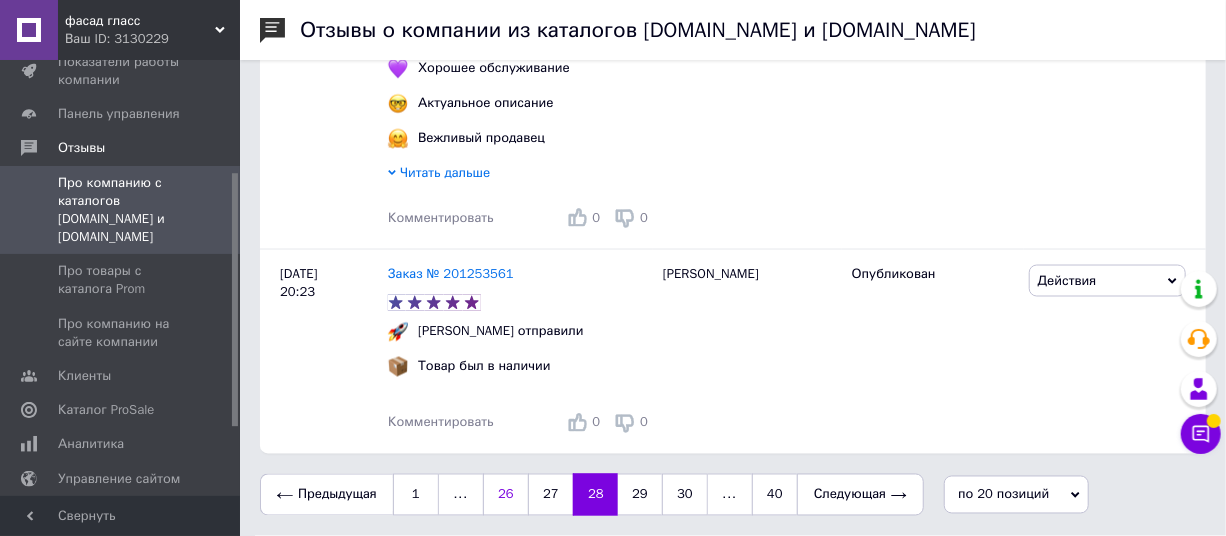 click on "26" at bounding box center (505, 495) 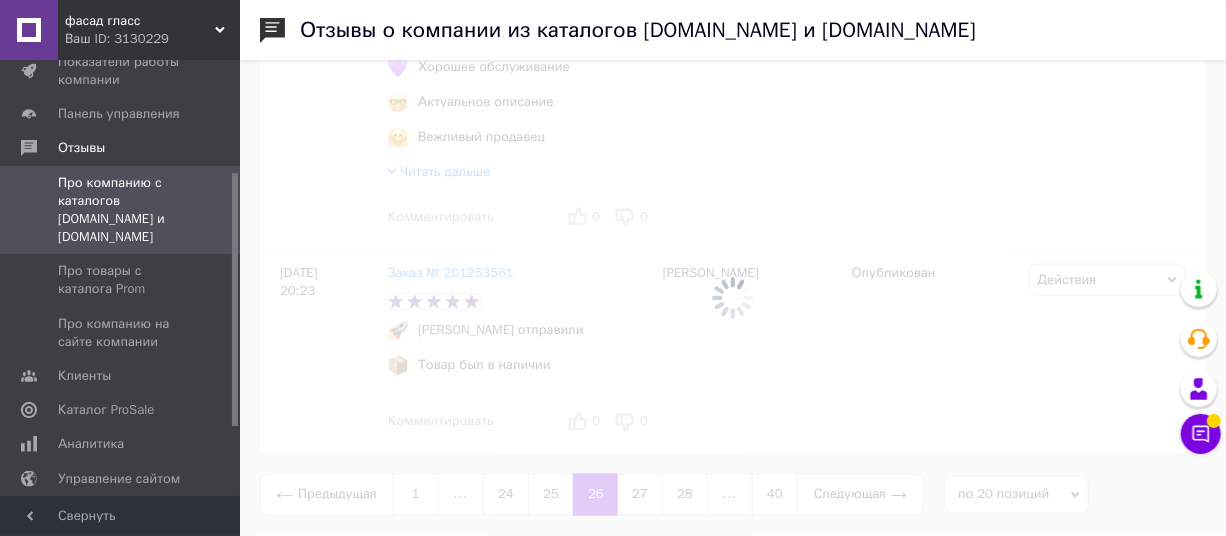 scroll, scrollTop: 0, scrollLeft: 0, axis: both 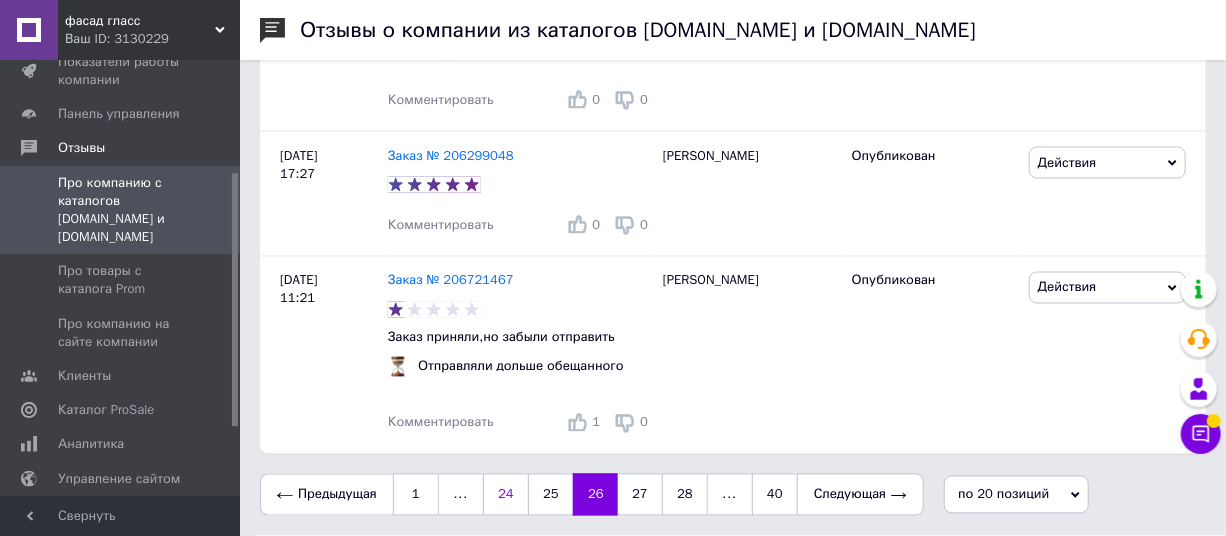 click on "24" at bounding box center [505, 495] 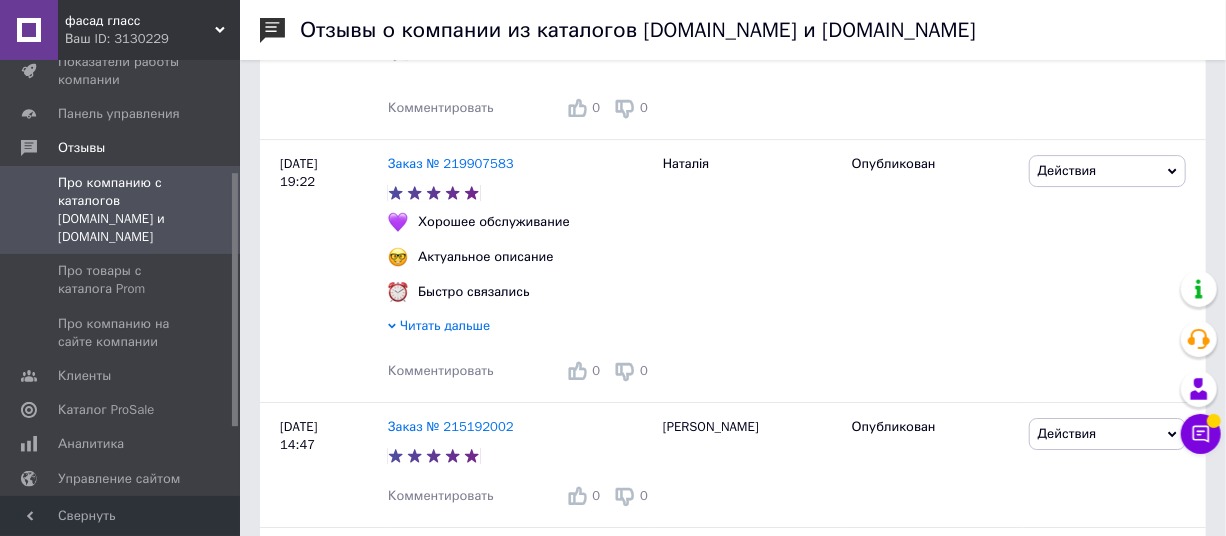 scroll, scrollTop: 4551, scrollLeft: 0, axis: vertical 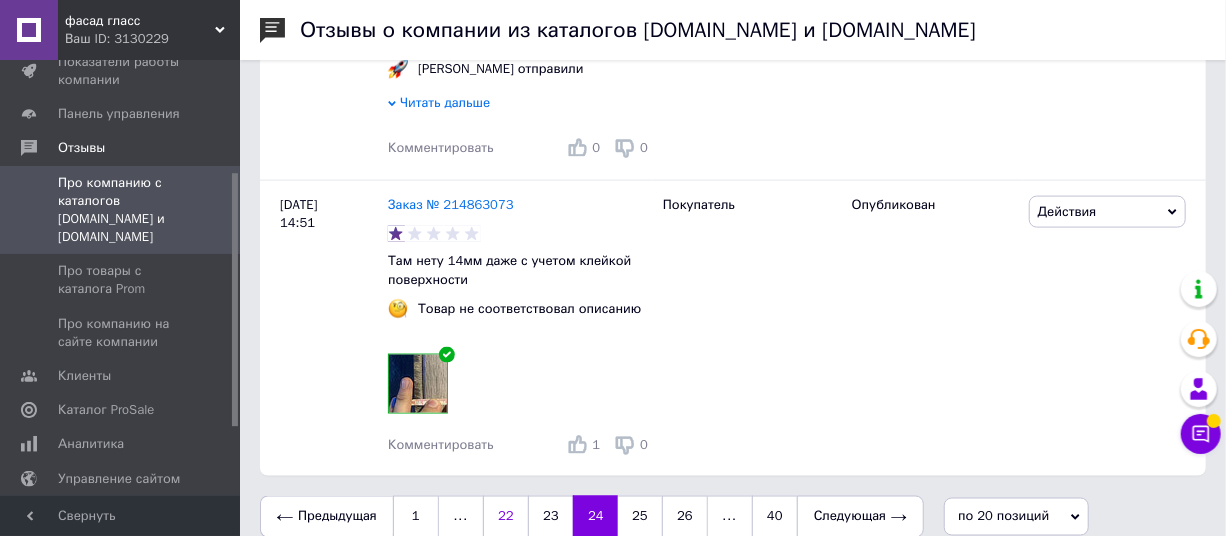 click on "22" at bounding box center (505, 517) 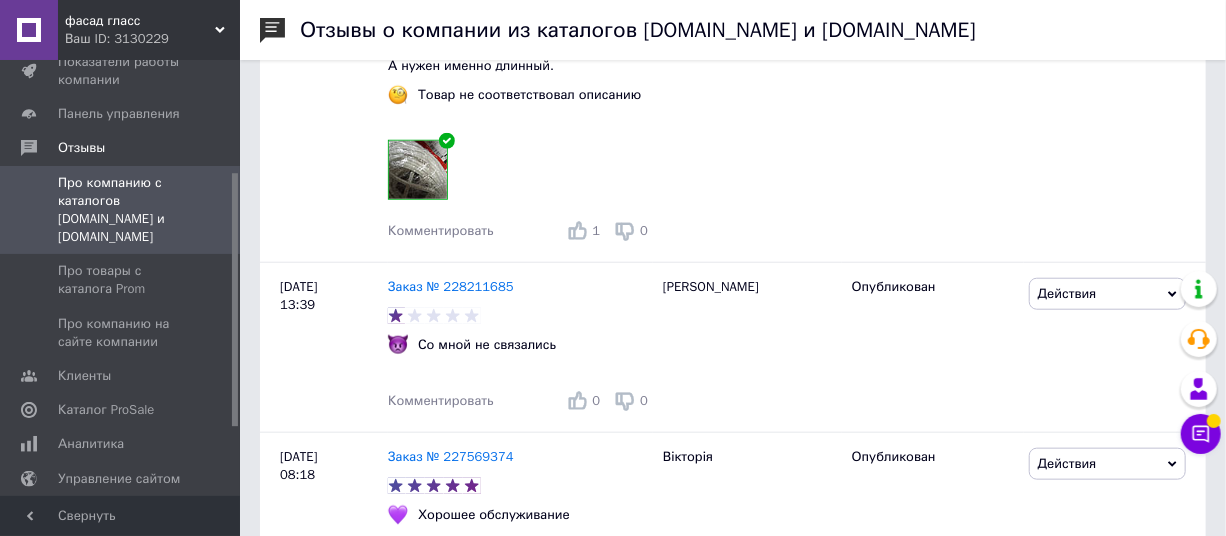 scroll, scrollTop: 4913, scrollLeft: 0, axis: vertical 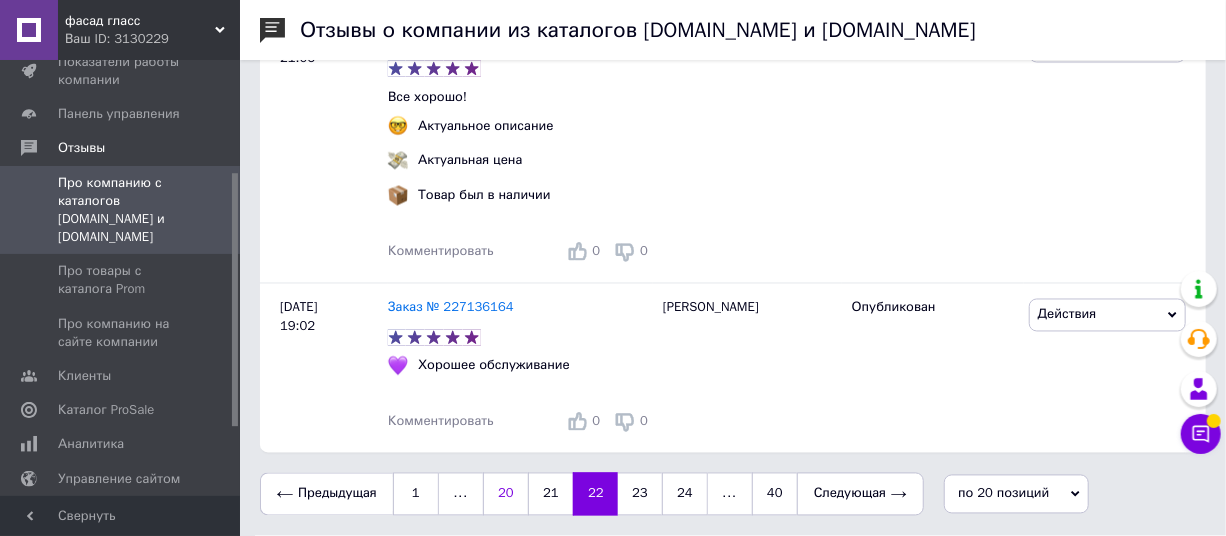 click on "20" at bounding box center [505, 494] 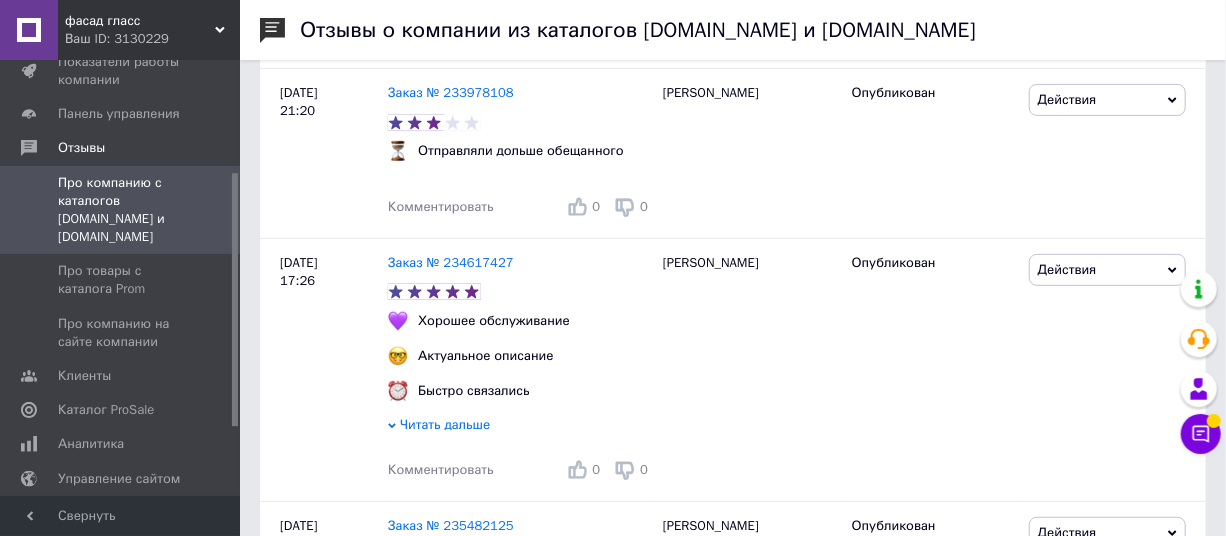 scroll, scrollTop: 4777, scrollLeft: 0, axis: vertical 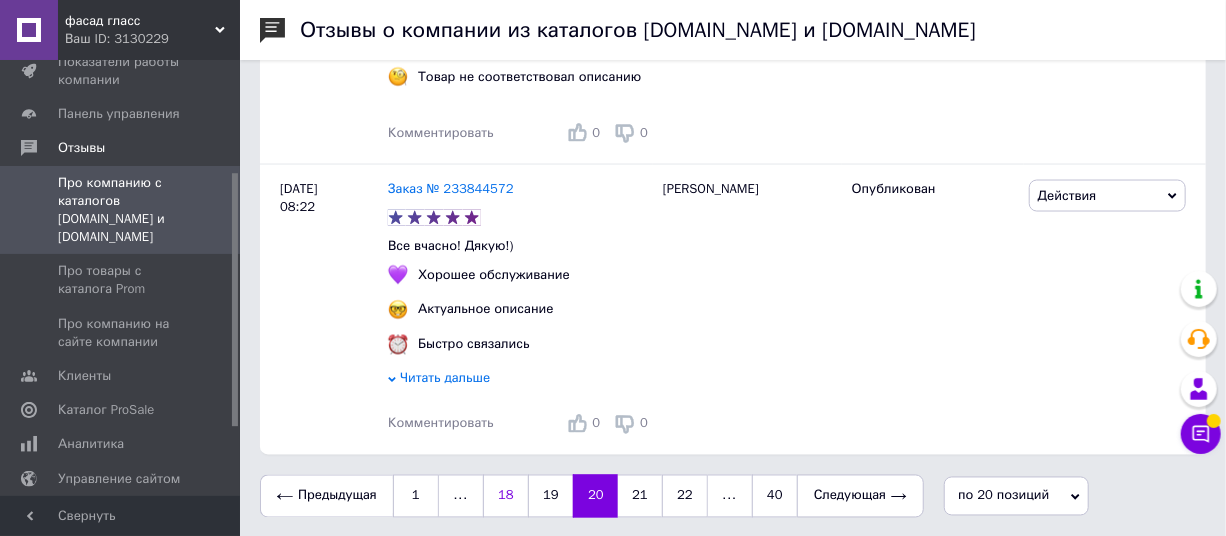 click on "18" at bounding box center (505, 496) 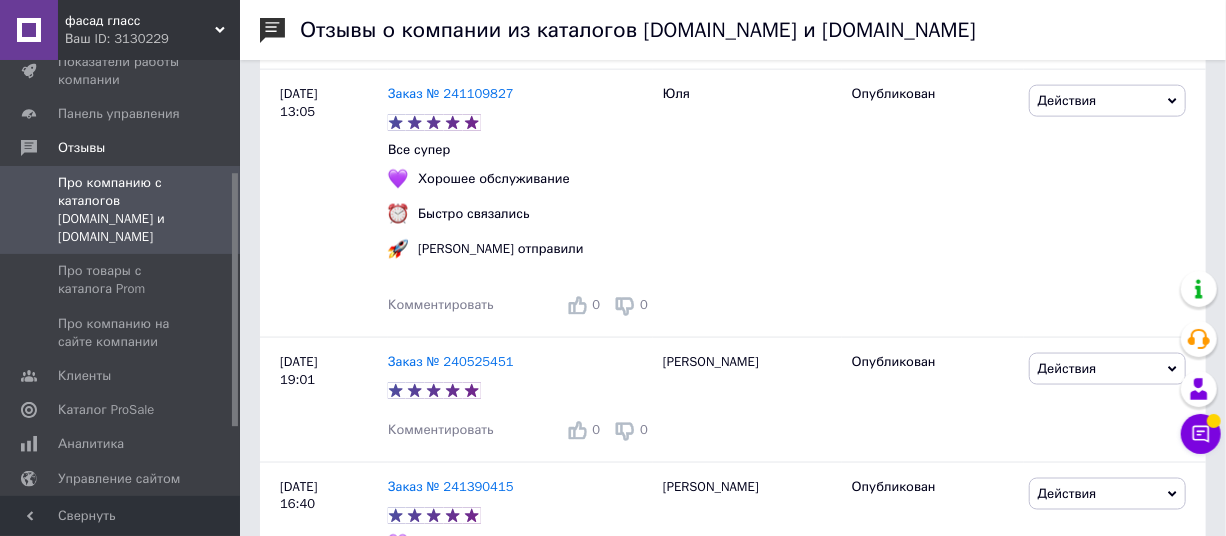 scroll, scrollTop: 4843, scrollLeft: 0, axis: vertical 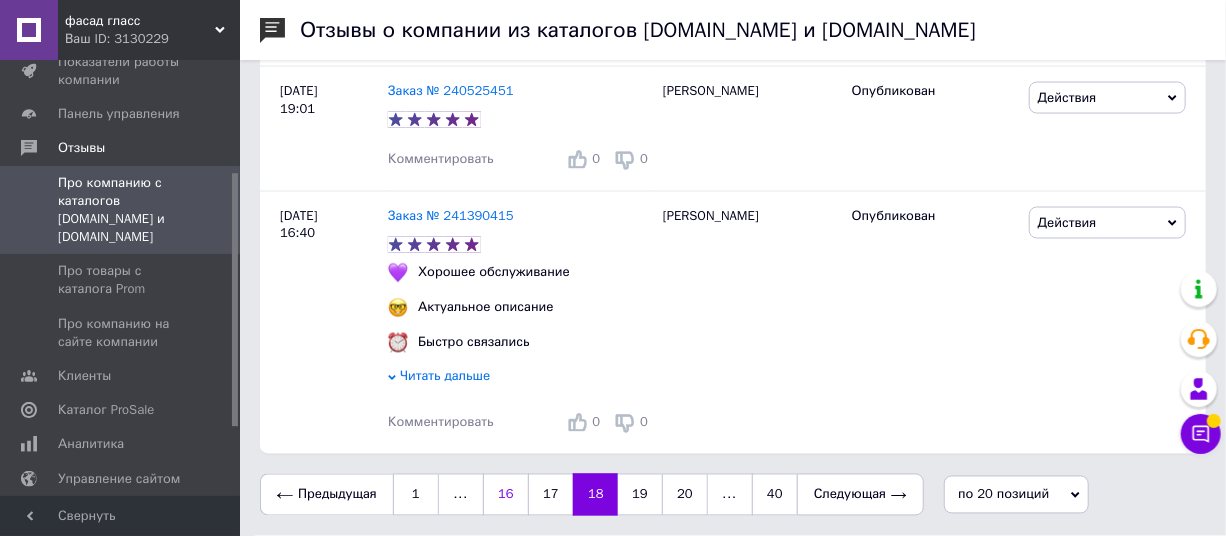 click on "16" at bounding box center [505, 495] 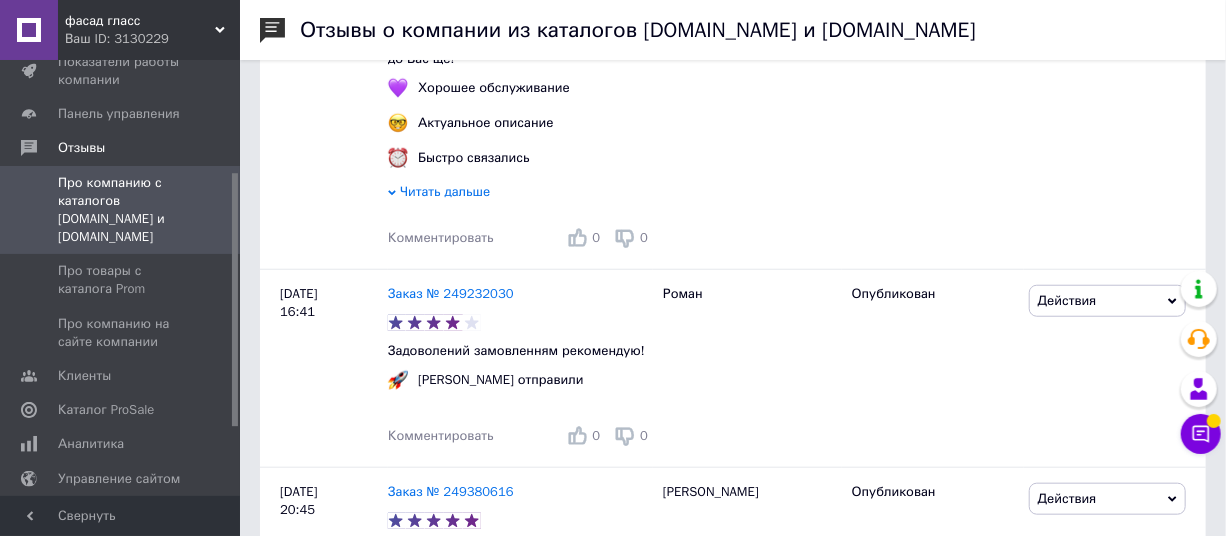 scroll, scrollTop: 4676, scrollLeft: 0, axis: vertical 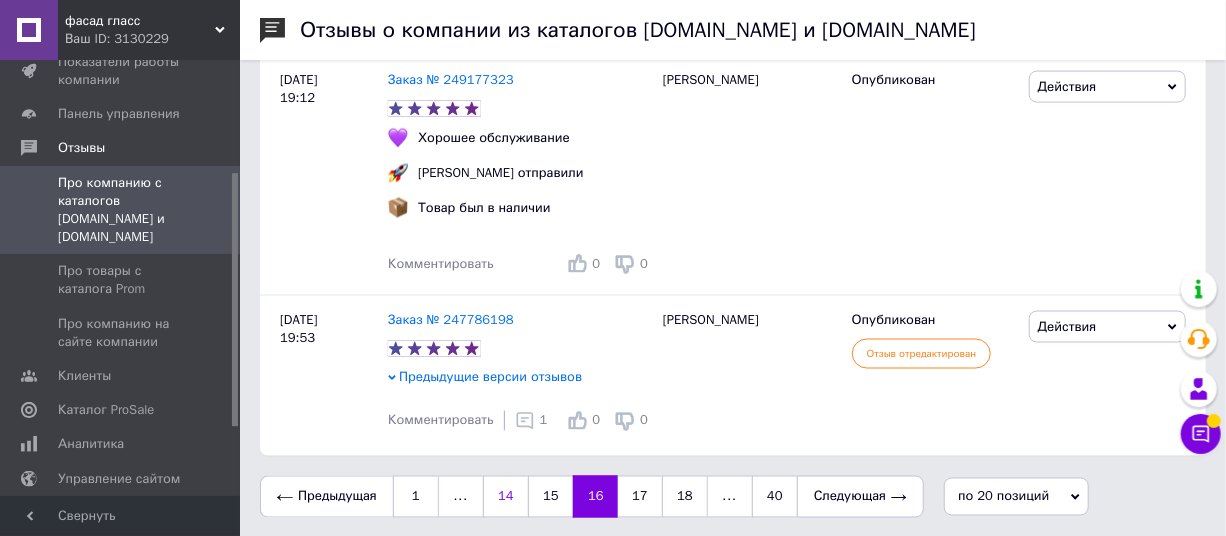 click on "14" at bounding box center (505, 497) 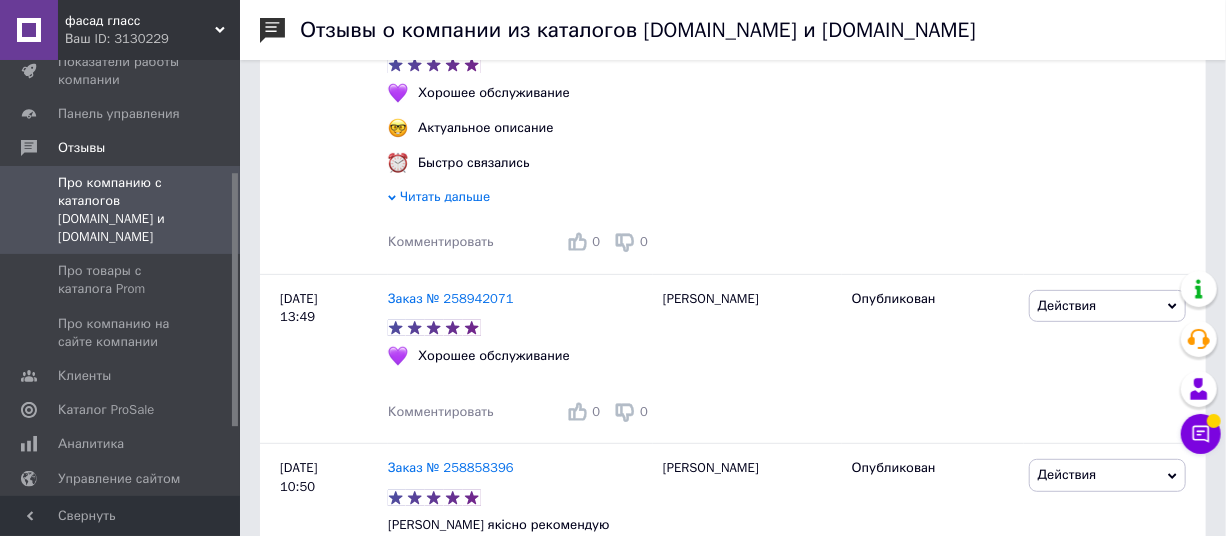 scroll, scrollTop: 4141, scrollLeft: 0, axis: vertical 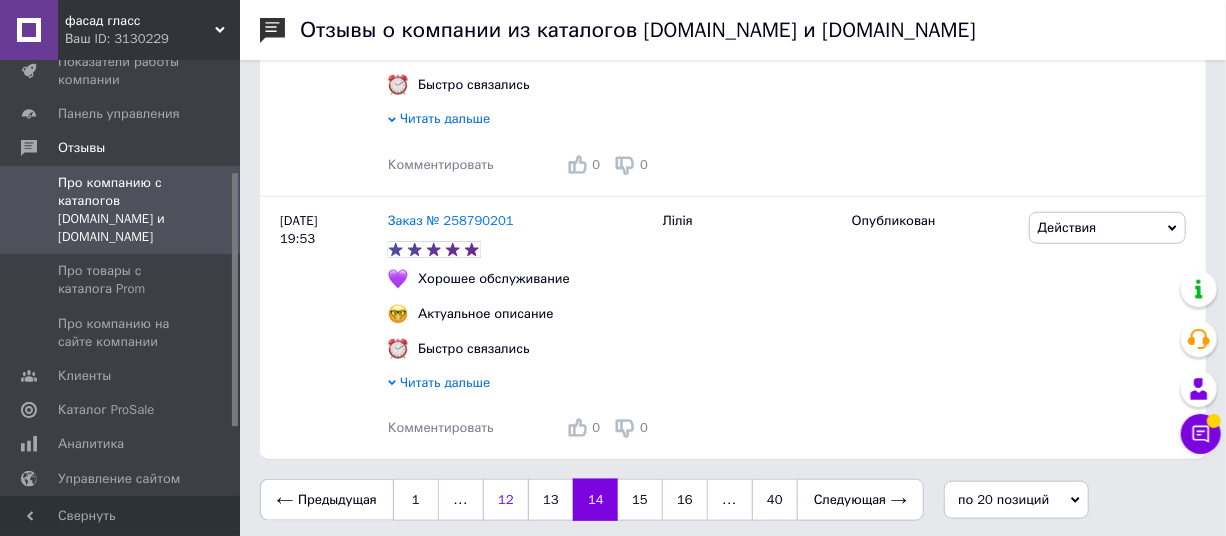 click on "12" at bounding box center [505, 500] 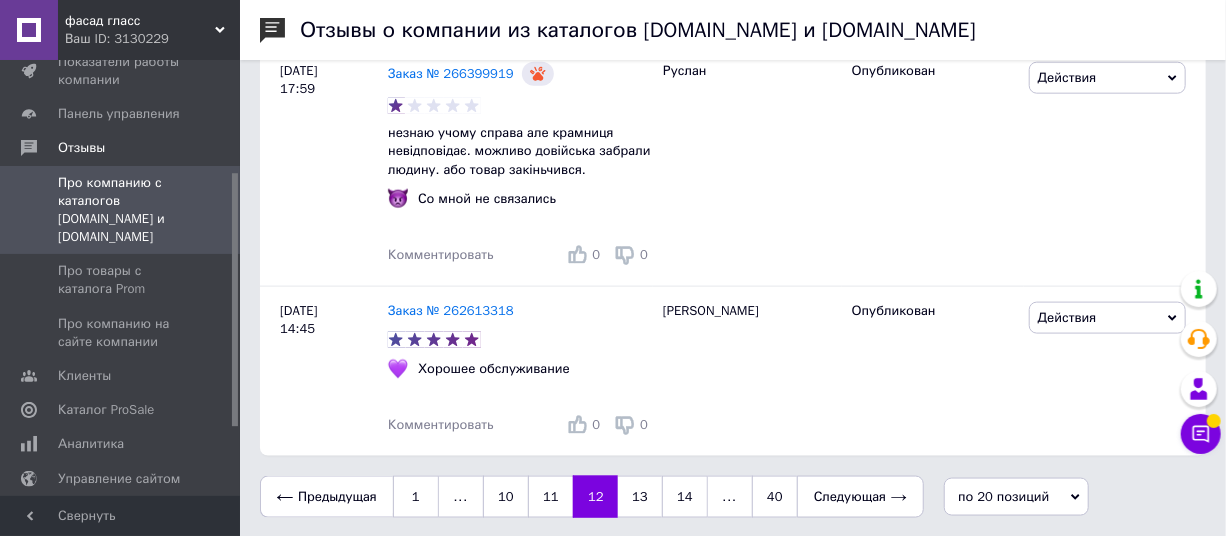 scroll, scrollTop: 4432, scrollLeft: 0, axis: vertical 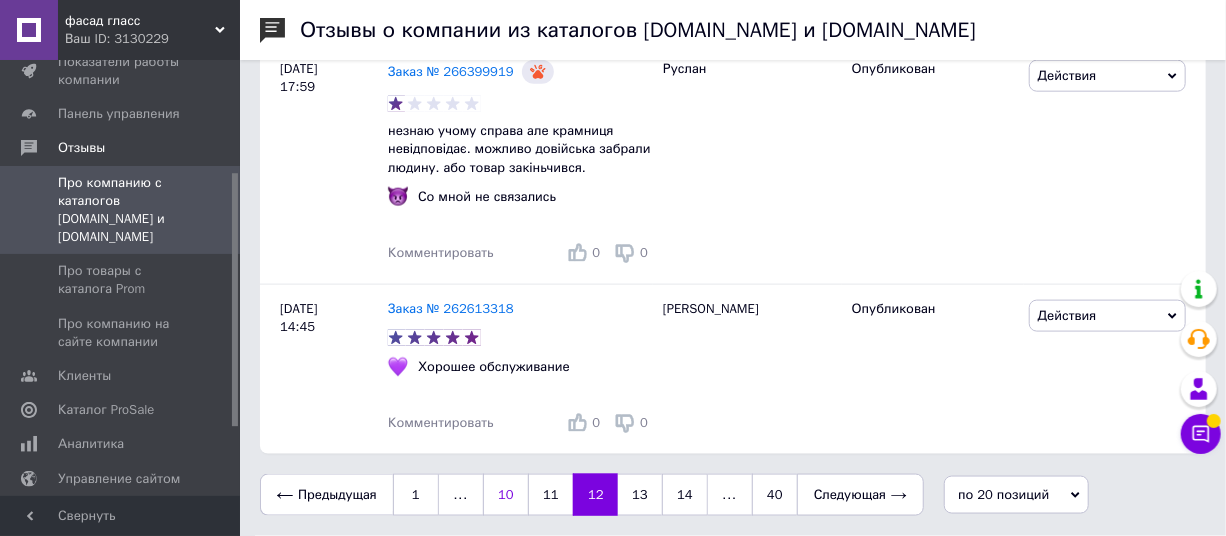 click on "10" at bounding box center (505, 495) 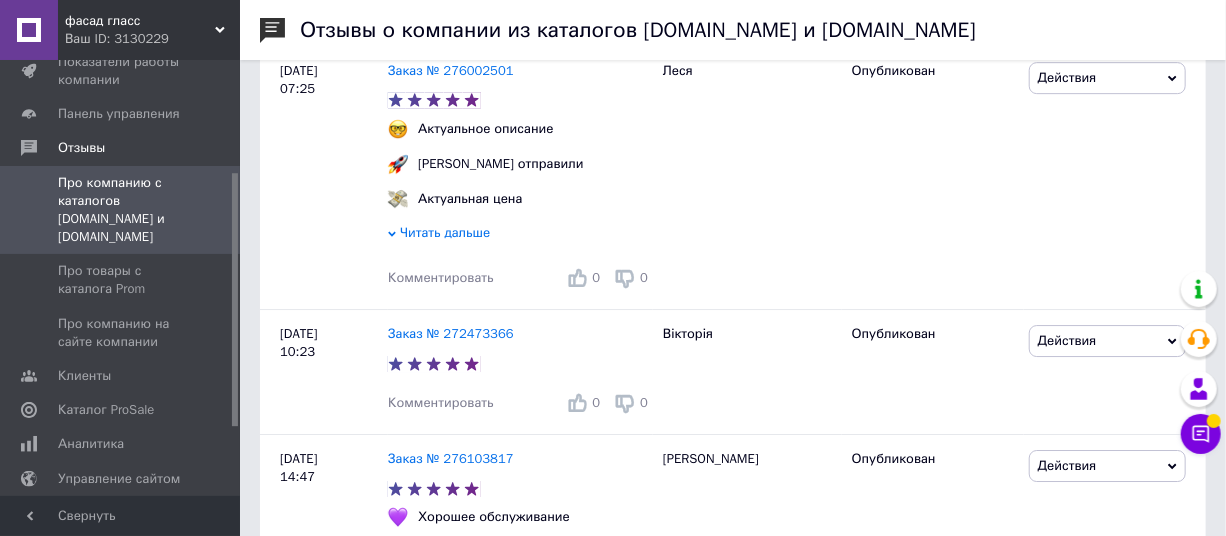 scroll, scrollTop: 4630, scrollLeft: 0, axis: vertical 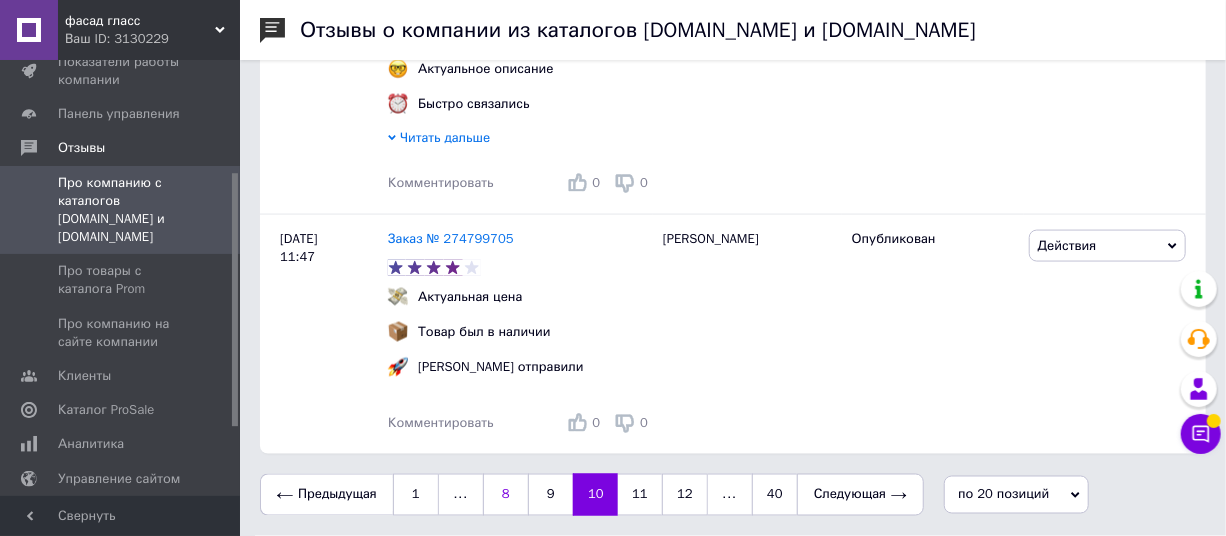 click on "8" at bounding box center (505, 495) 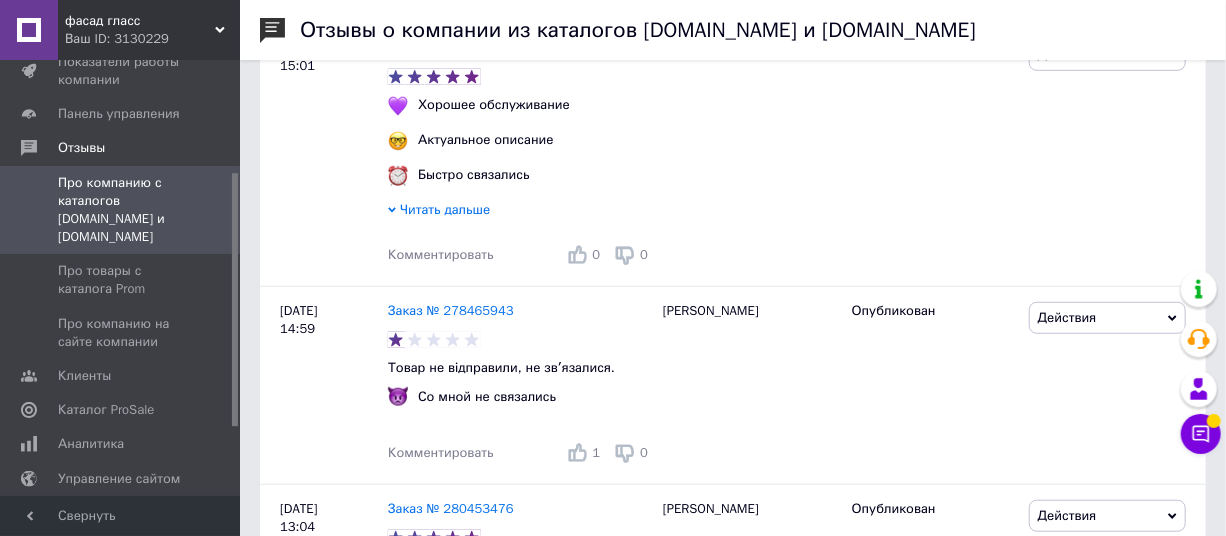 scroll, scrollTop: 4245, scrollLeft: 0, axis: vertical 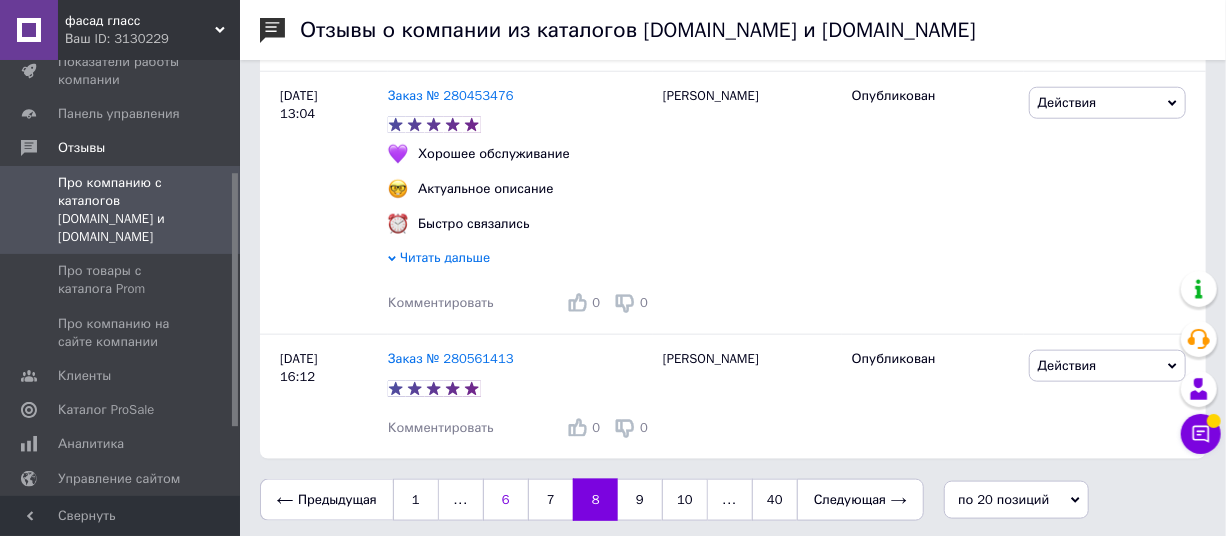 click on "6" at bounding box center [505, 500] 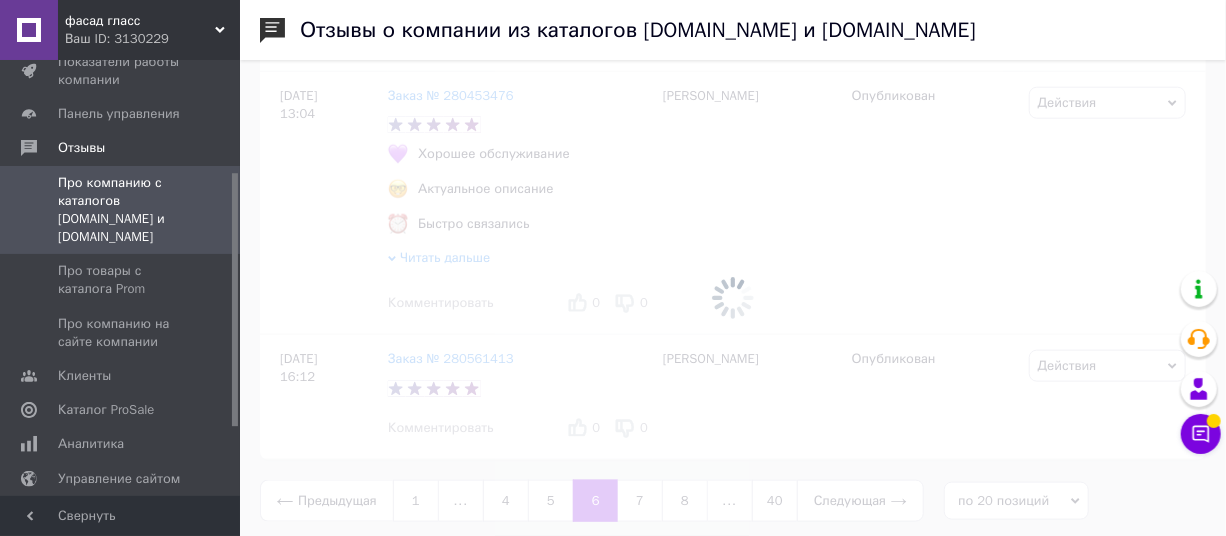 scroll, scrollTop: 0, scrollLeft: 0, axis: both 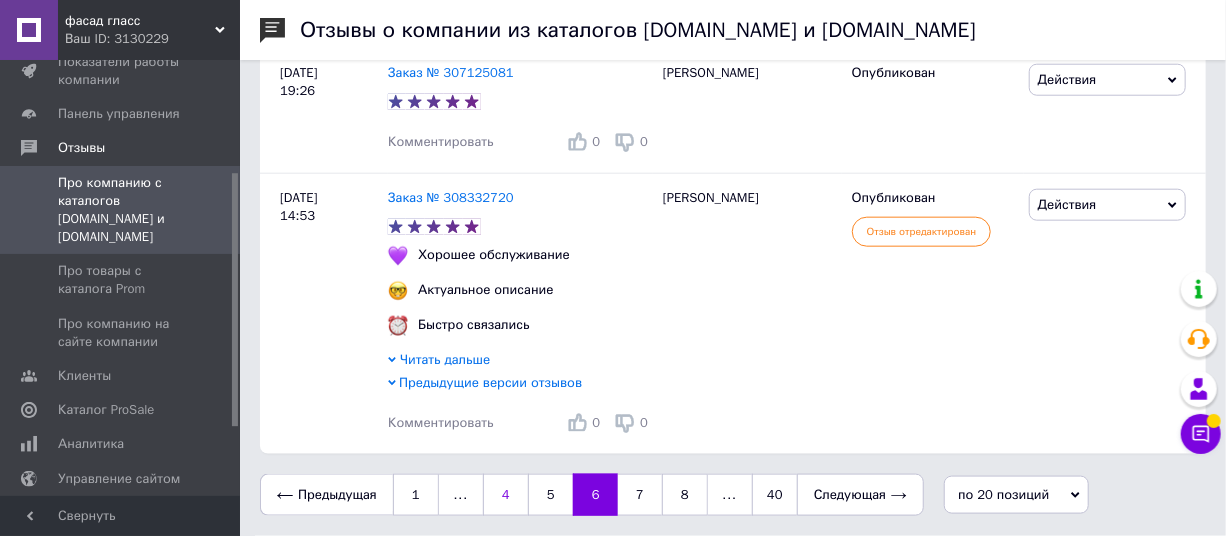 click on "4" at bounding box center [505, 495] 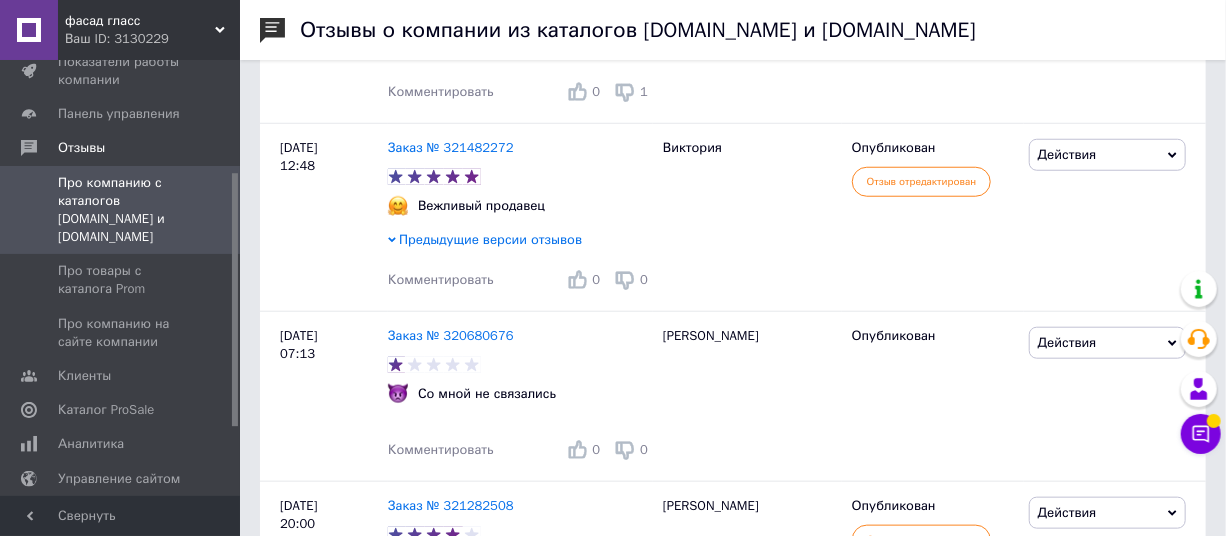 scroll, scrollTop: 4308, scrollLeft: 0, axis: vertical 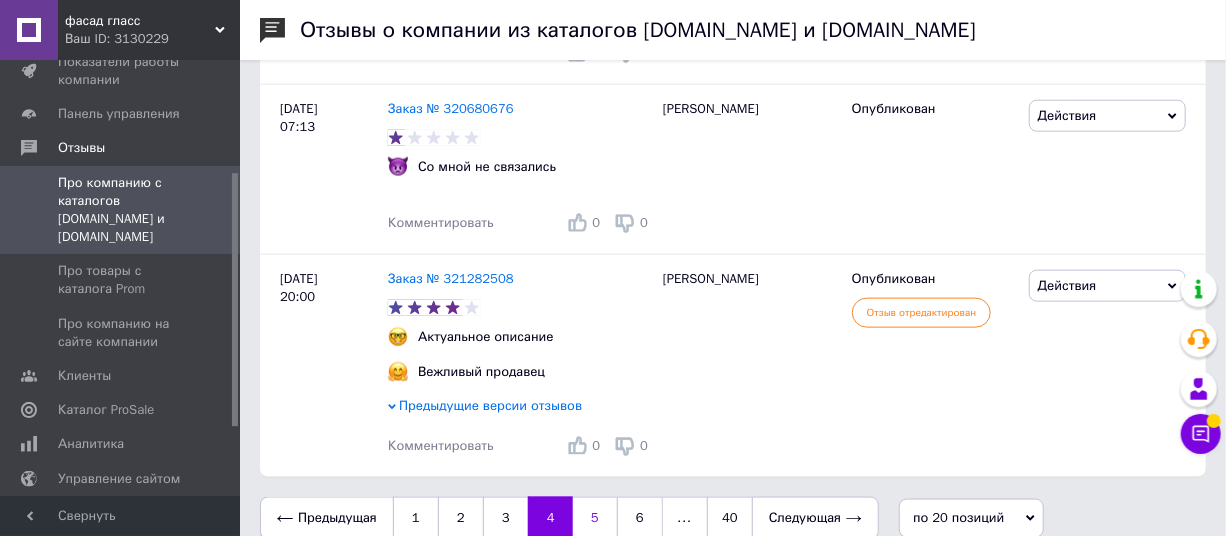 click on "5" at bounding box center (595, 518) 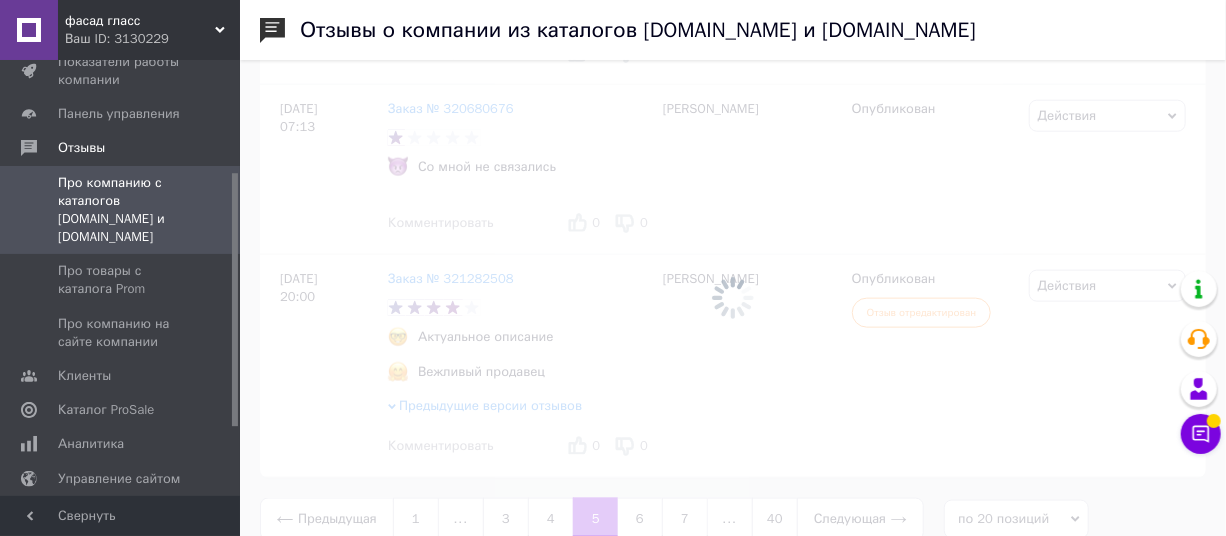 scroll, scrollTop: 0, scrollLeft: 0, axis: both 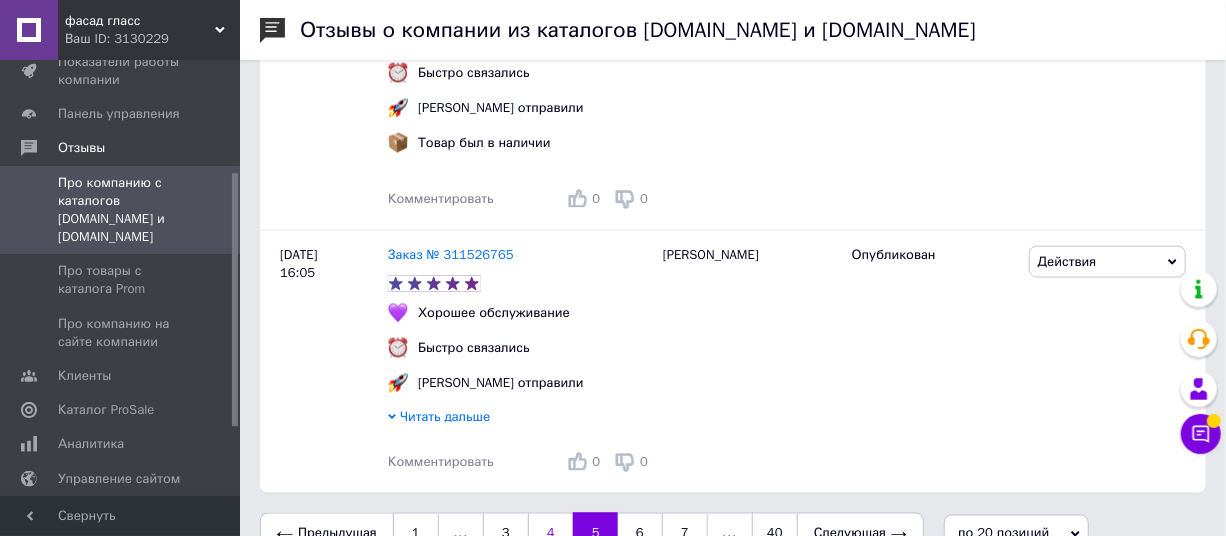click on "4" at bounding box center (550, 534) 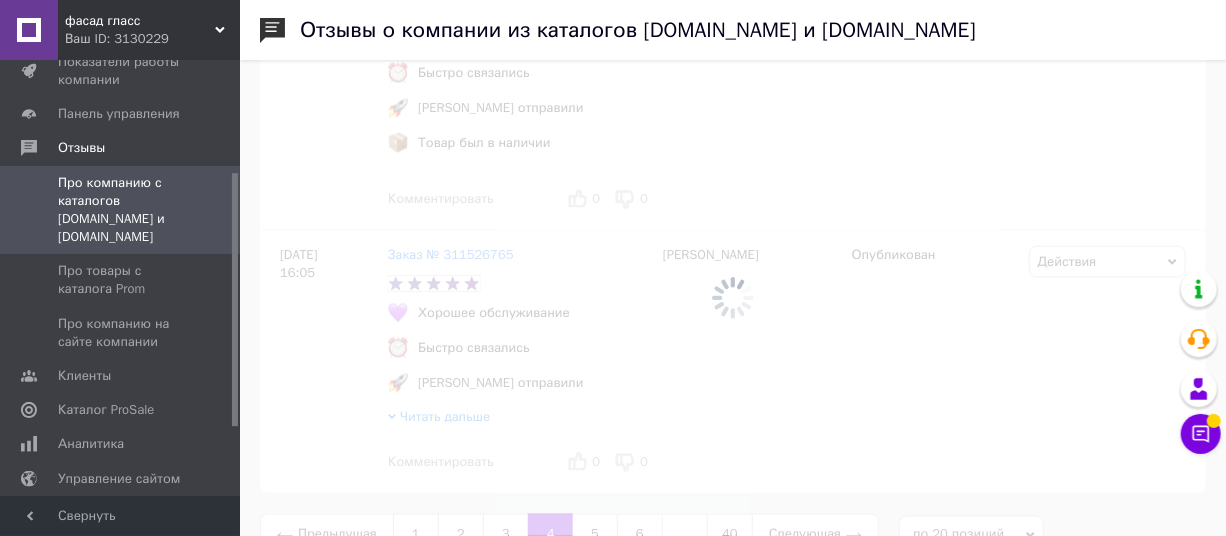 scroll, scrollTop: 0, scrollLeft: 0, axis: both 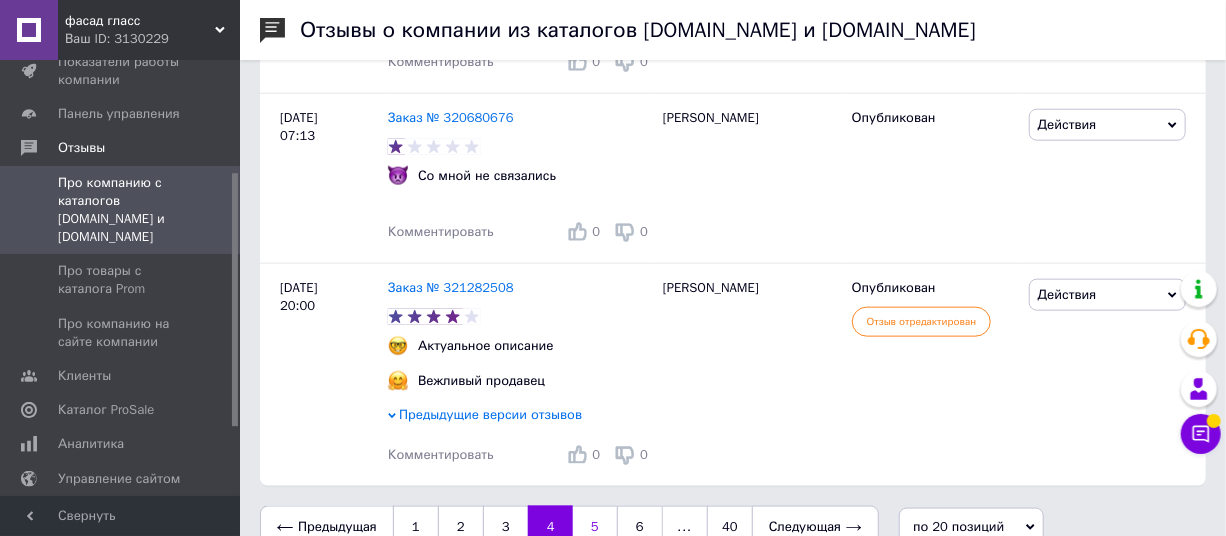click on "5" at bounding box center [595, 527] 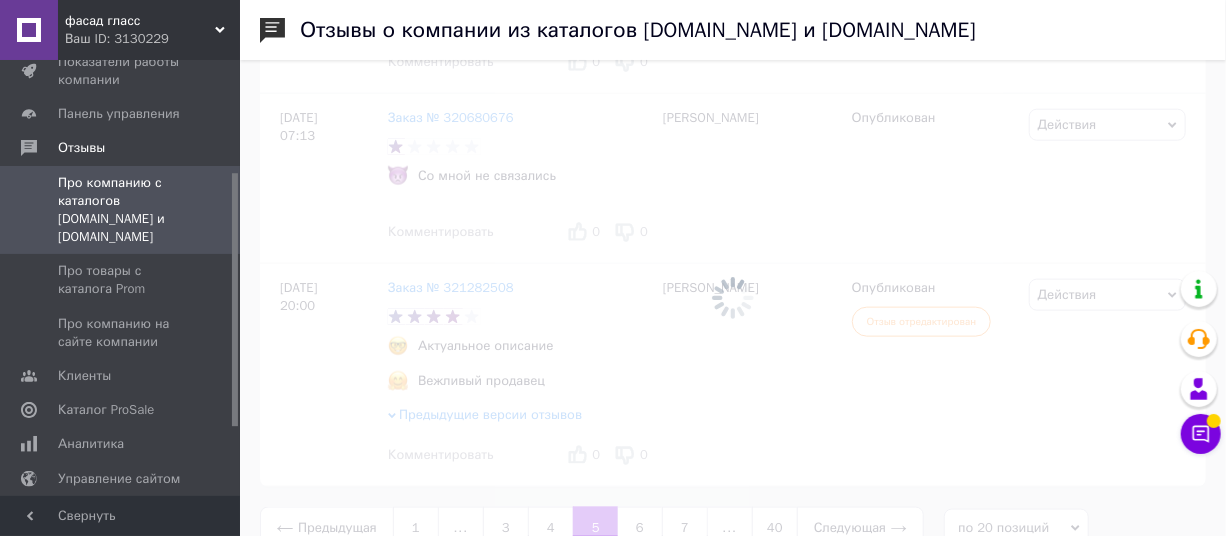 scroll, scrollTop: 0, scrollLeft: 0, axis: both 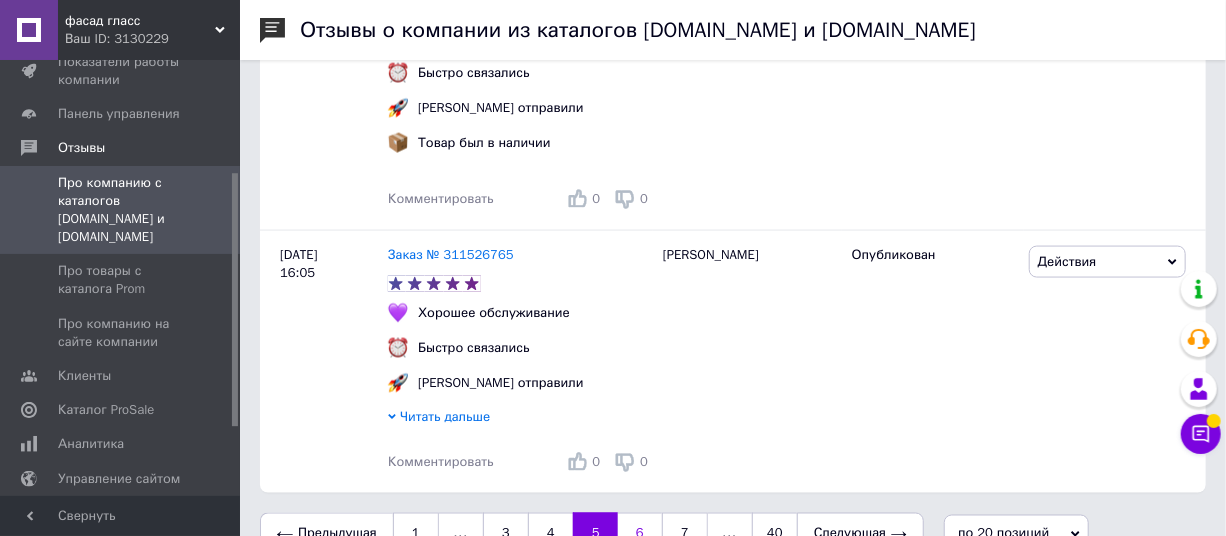 click on "6" at bounding box center [640, 534] 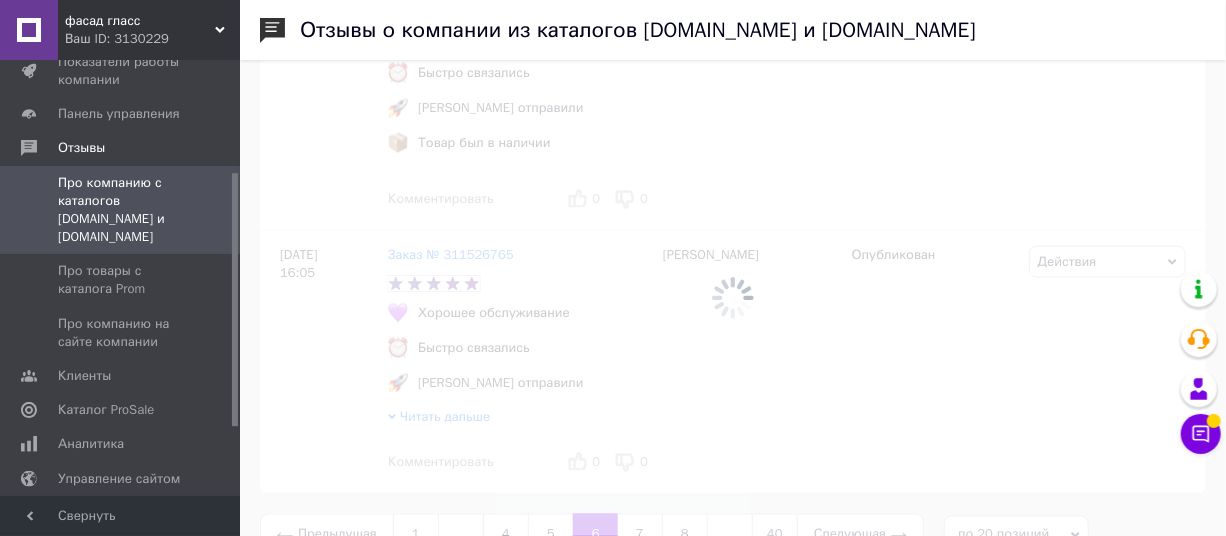 scroll, scrollTop: 0, scrollLeft: 0, axis: both 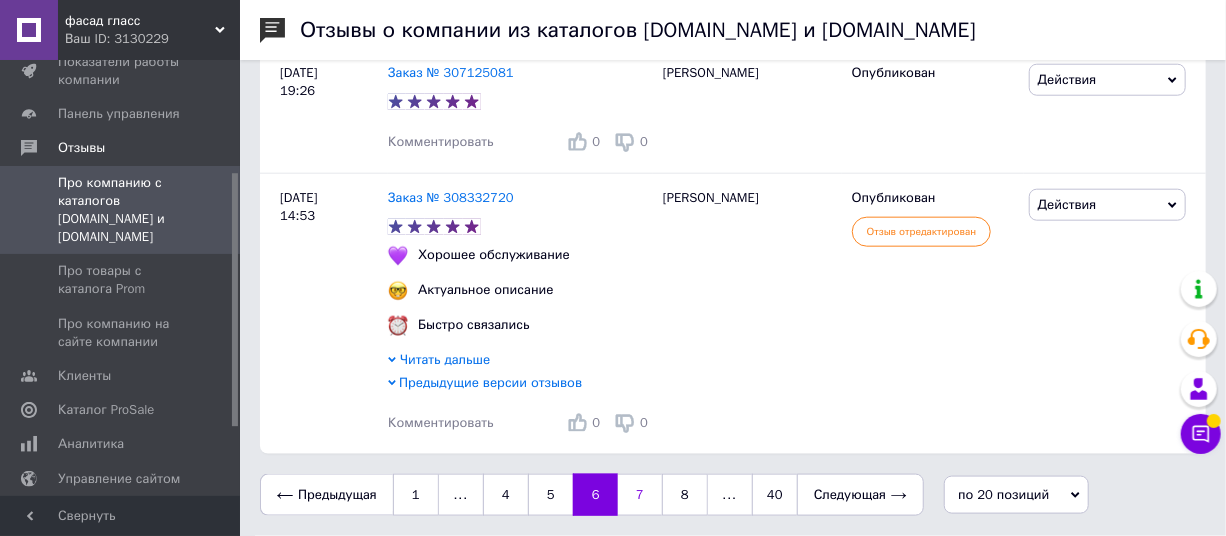 click on "7" at bounding box center [640, 495] 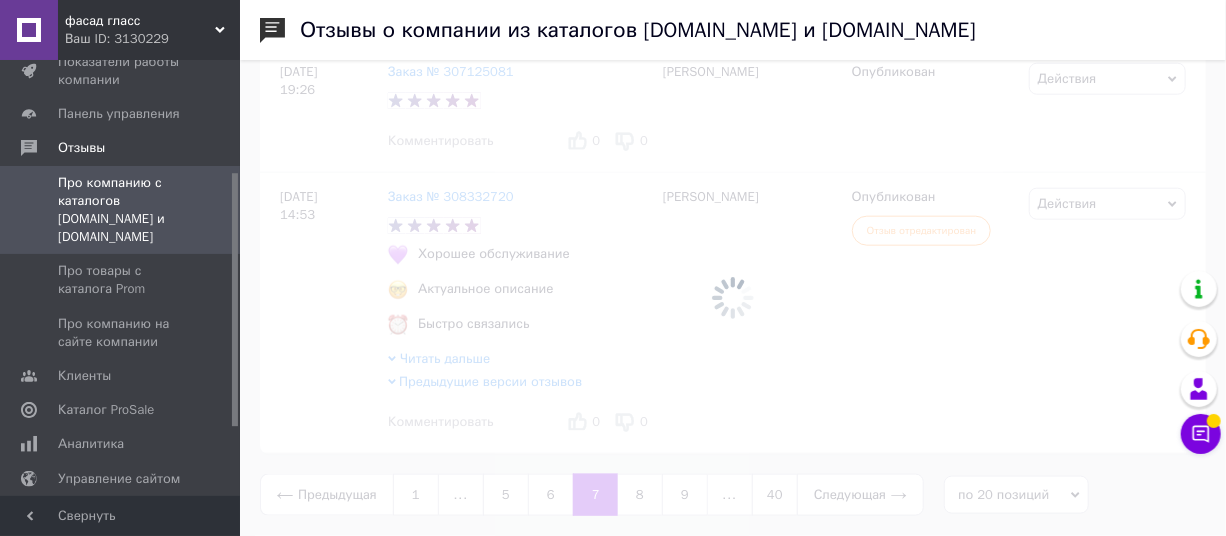 scroll, scrollTop: 0, scrollLeft: 0, axis: both 